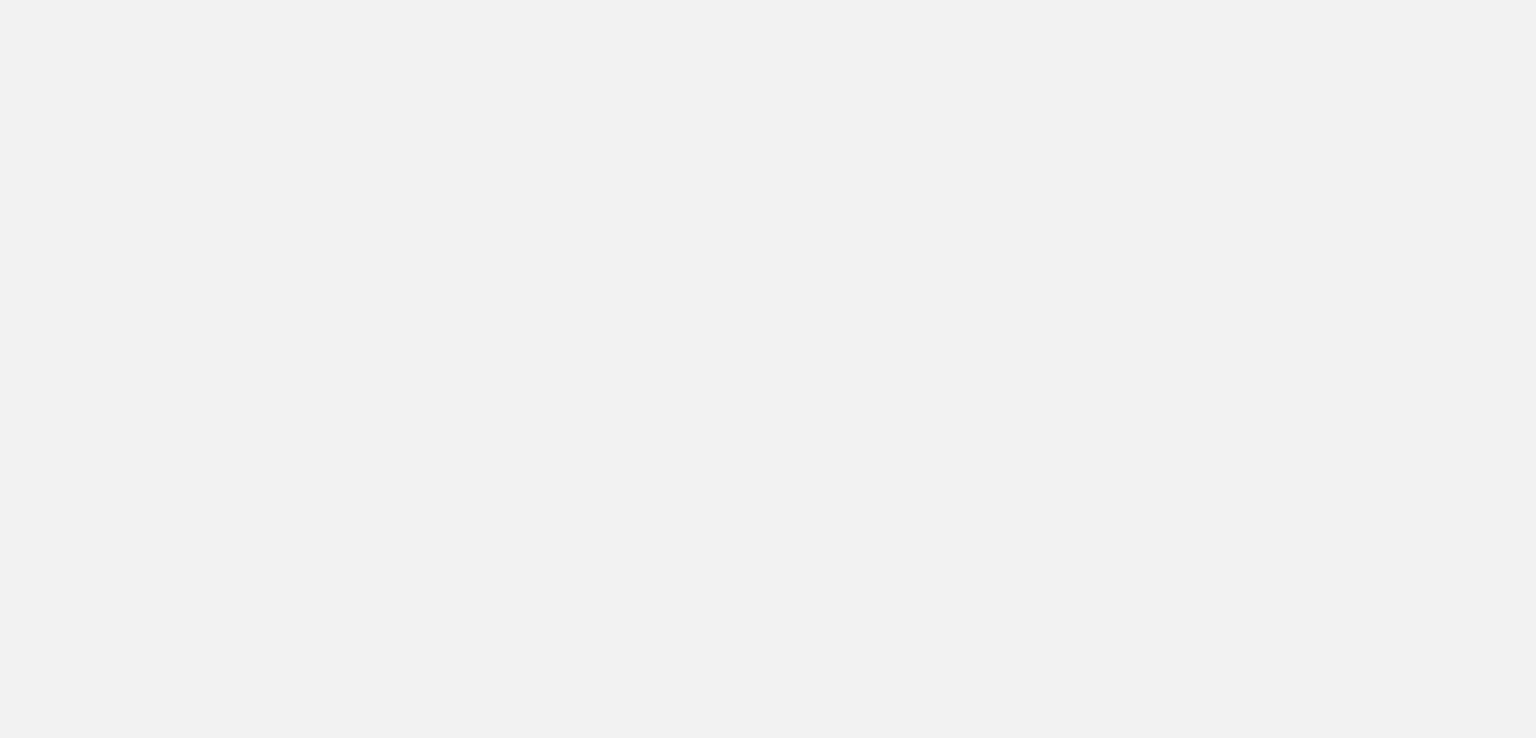 scroll, scrollTop: 0, scrollLeft: 0, axis: both 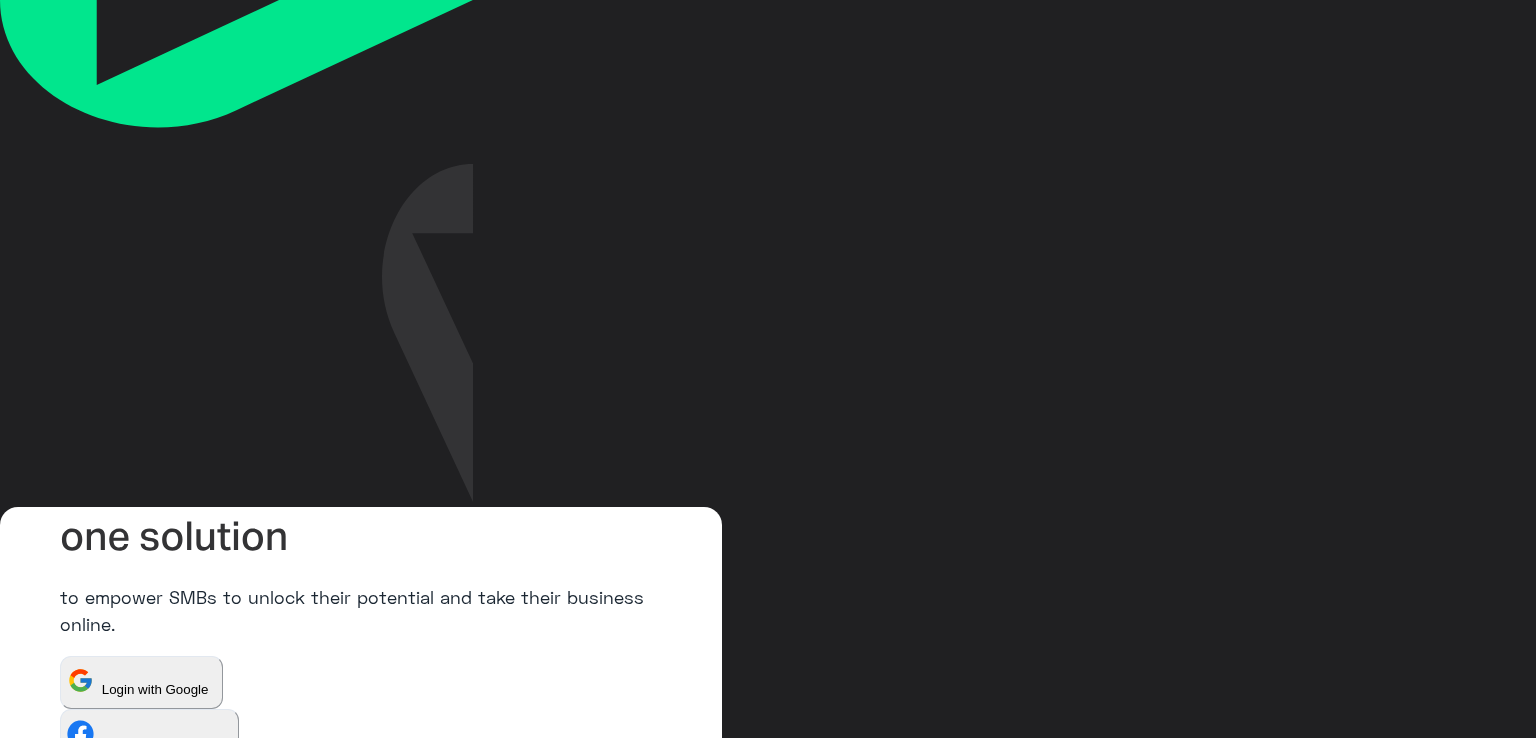 type on "**********" 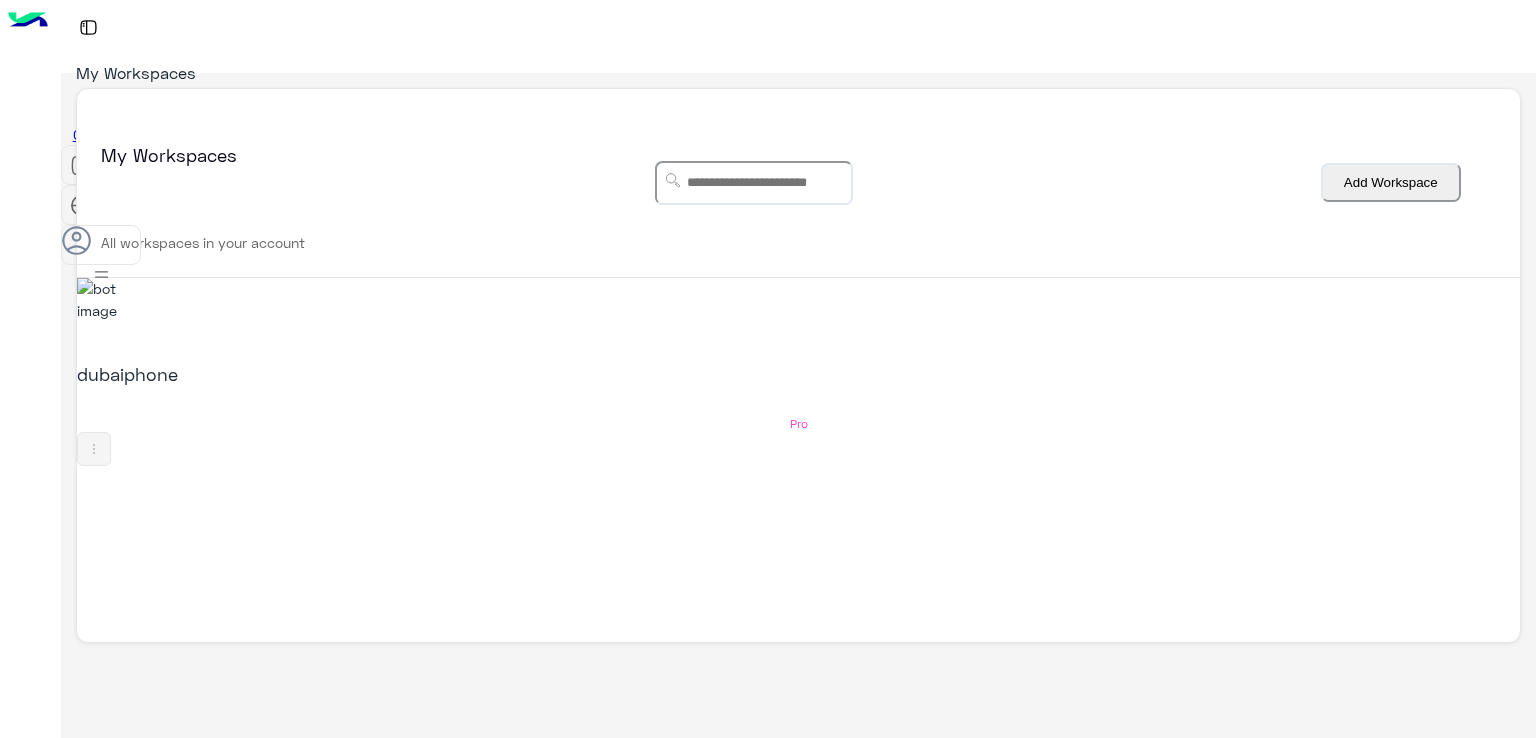 click at bounding box center (104, 299) 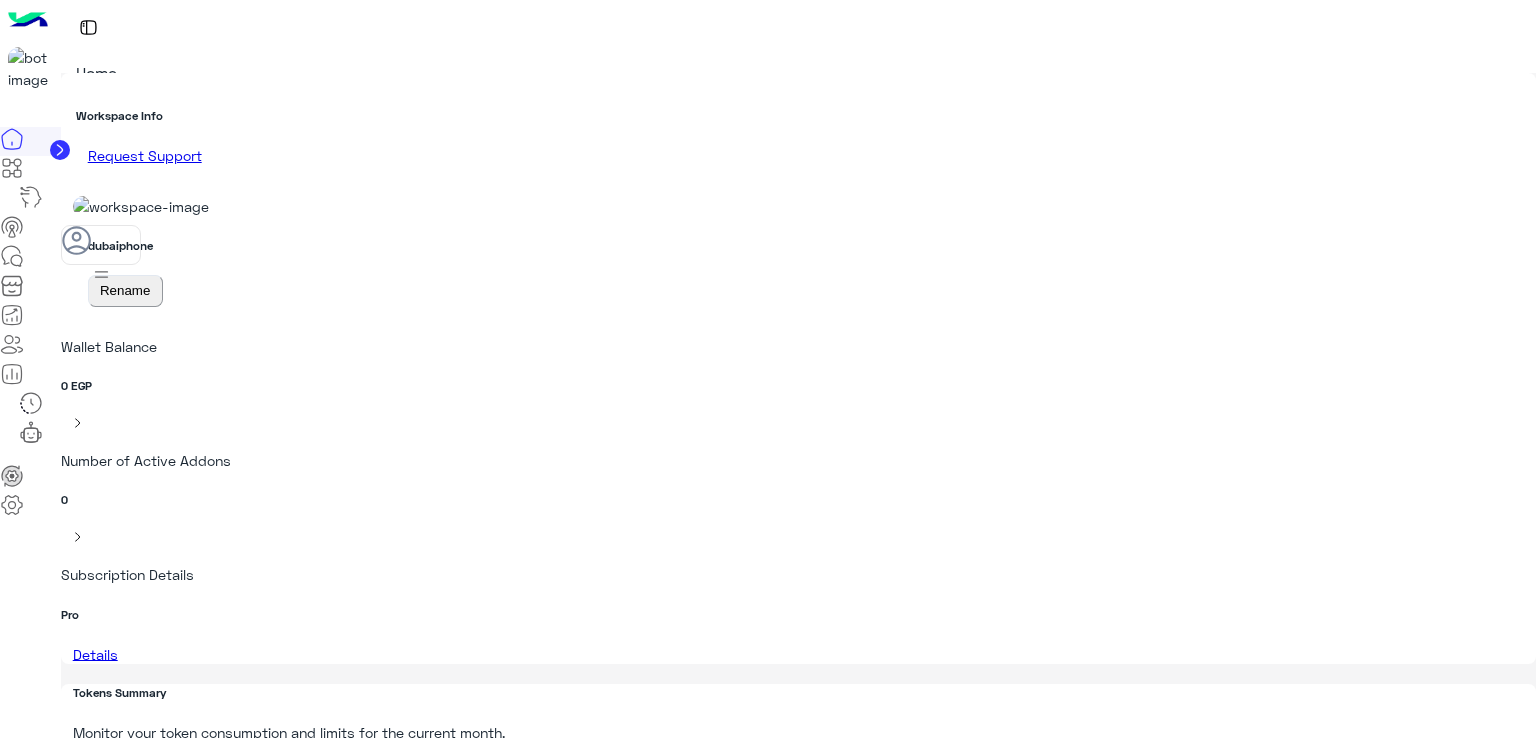 click at bounding box center [11, 255] 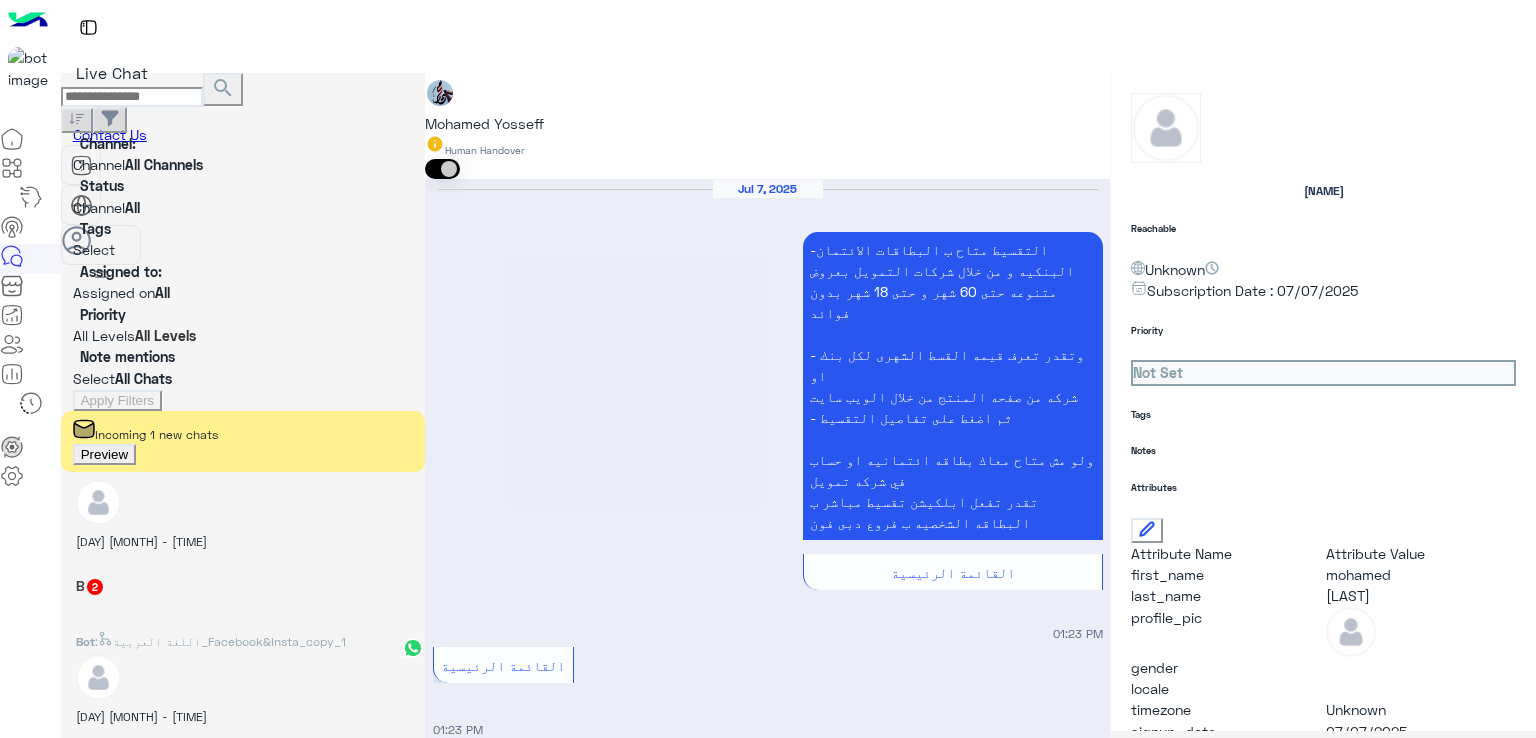 scroll, scrollTop: 1820, scrollLeft: 0, axis: vertical 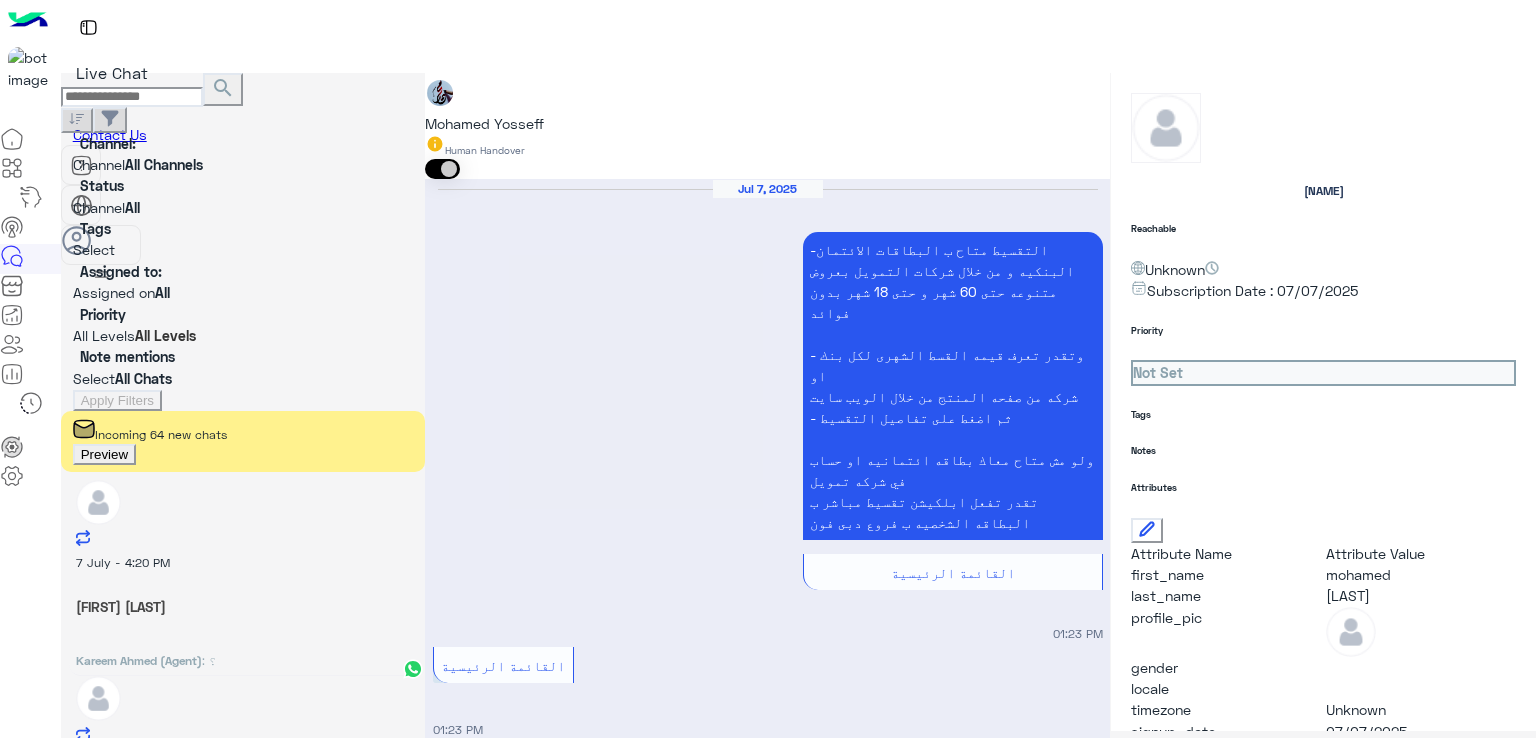 click at bounding box center (132, 97) 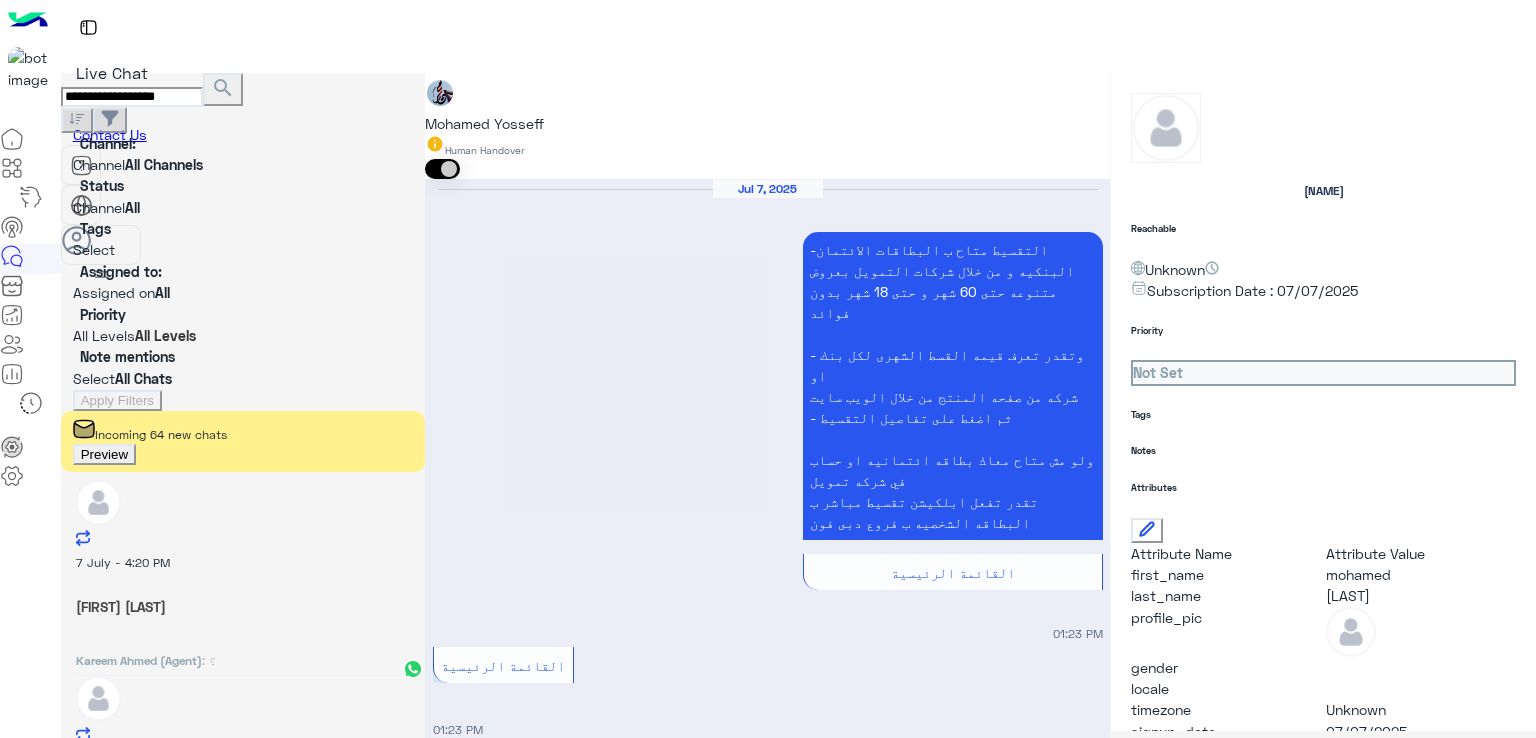type on "**********" 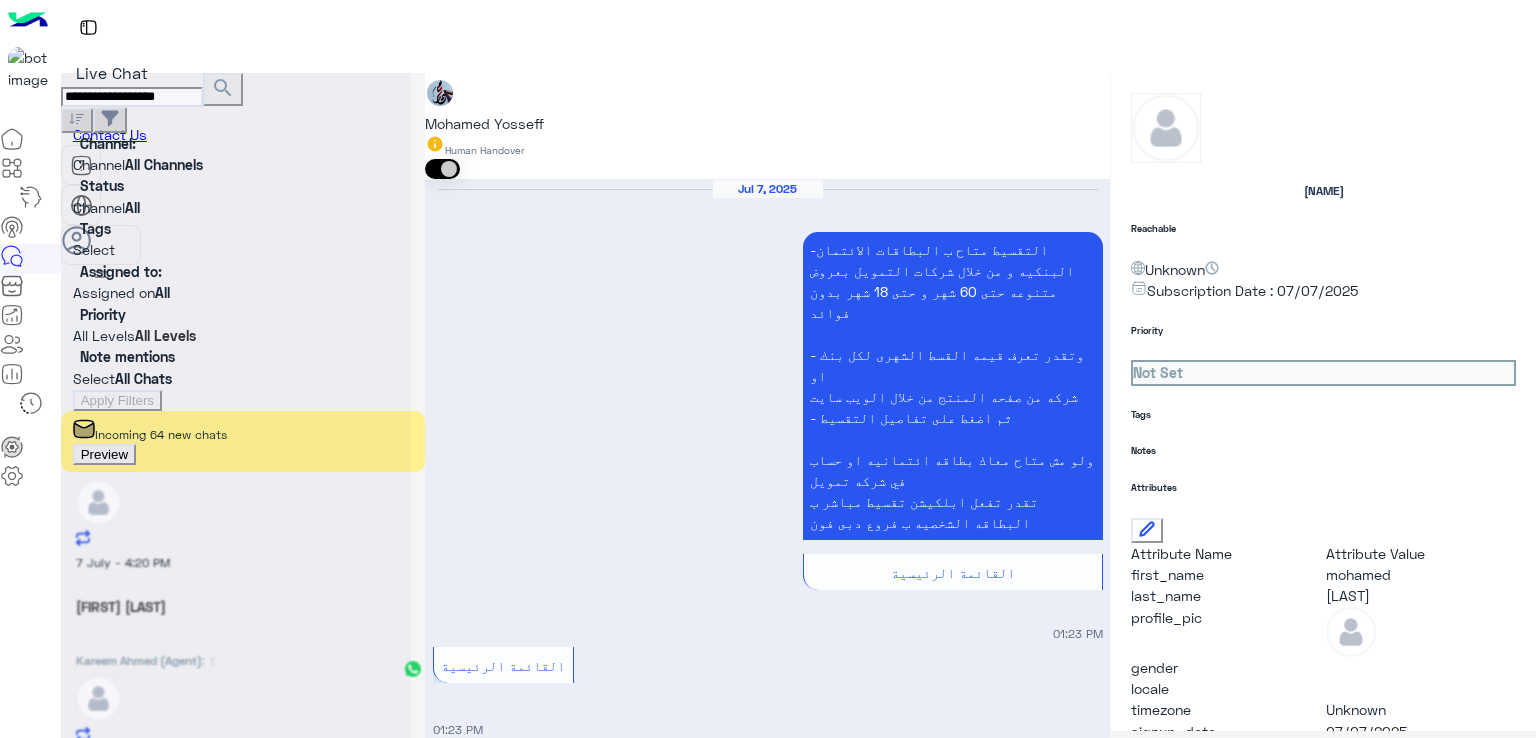 type 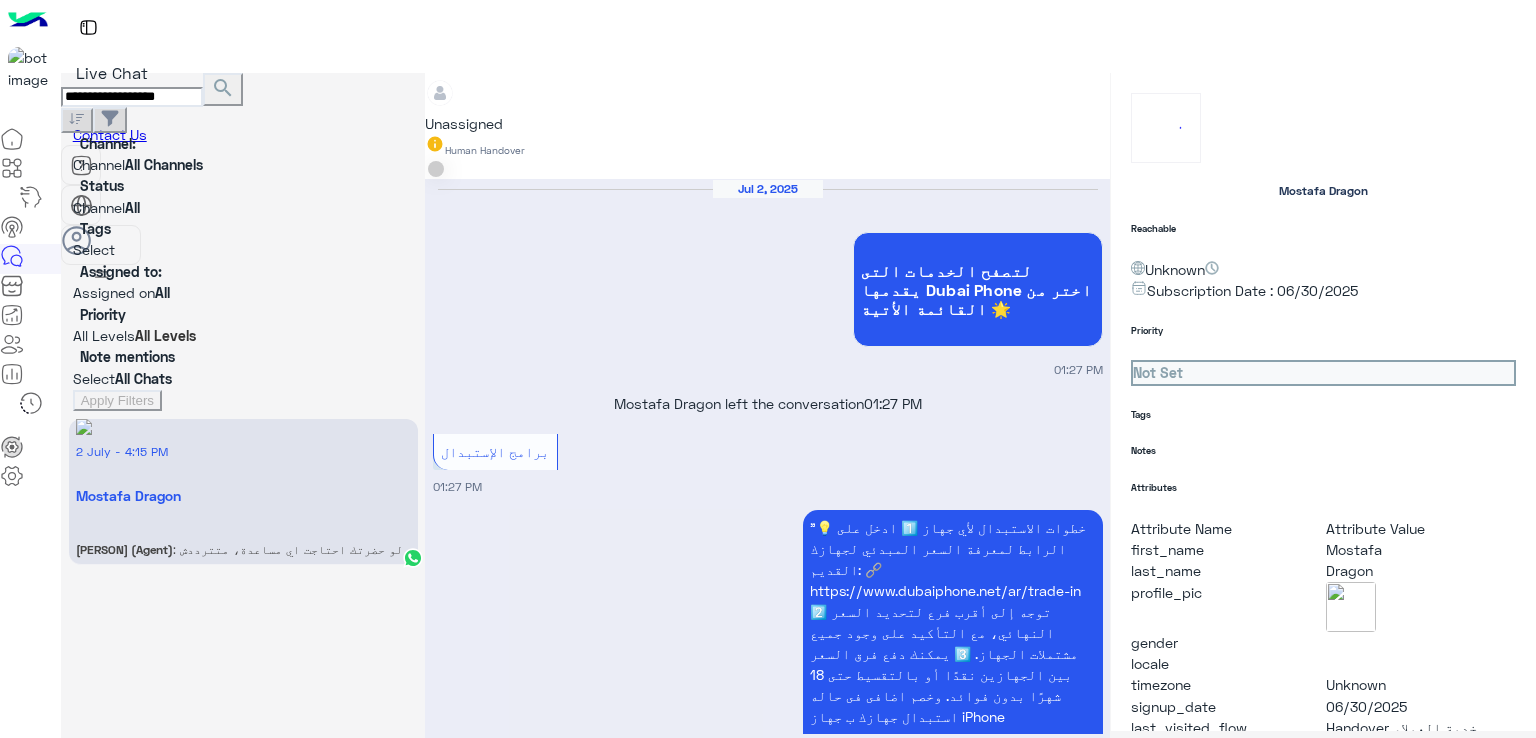 scroll, scrollTop: 1579, scrollLeft: 0, axis: vertical 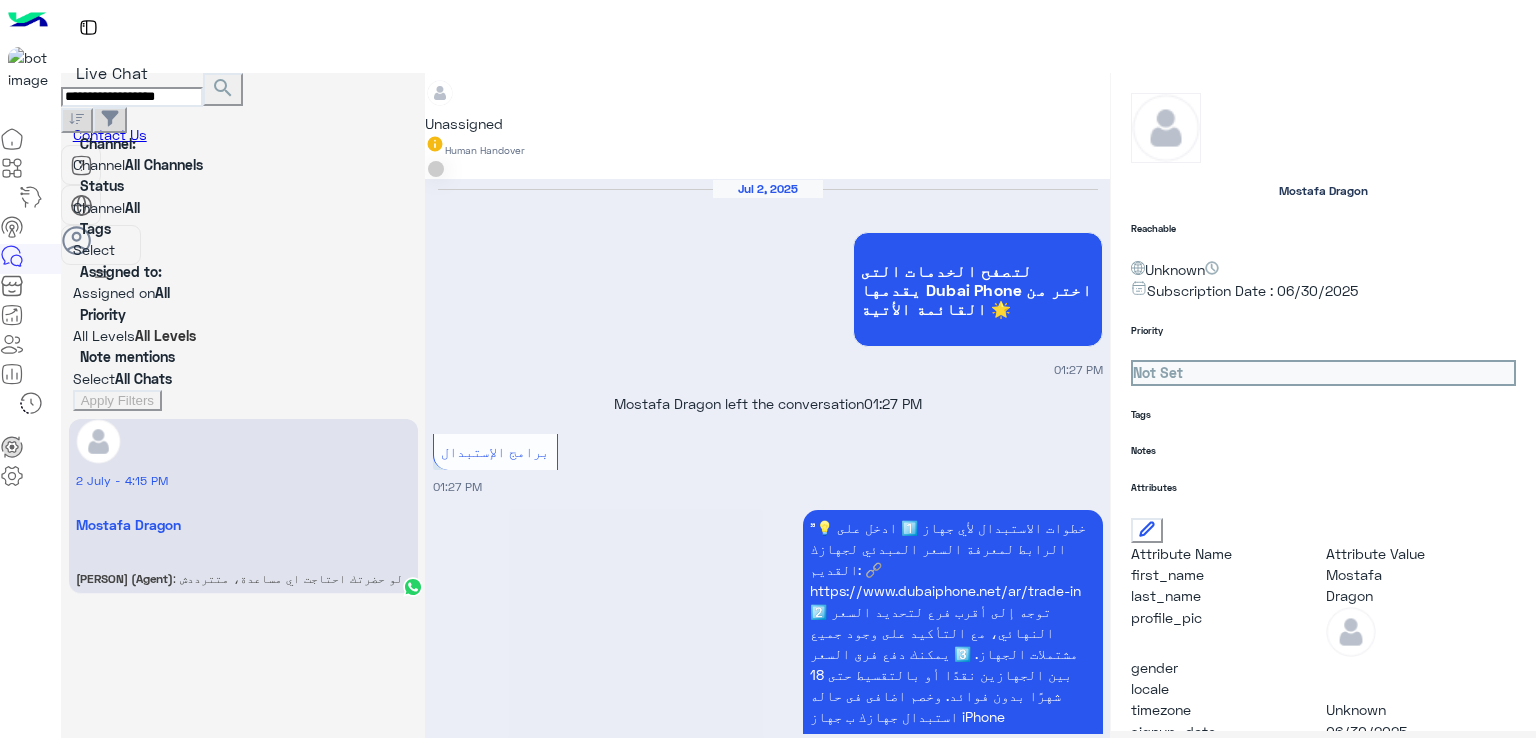 click on "دبي فون مع حضرتك [NAME] مساء الخير اتمنى حضرتك تكون بخير ❤️" at bounding box center (967, 1154) 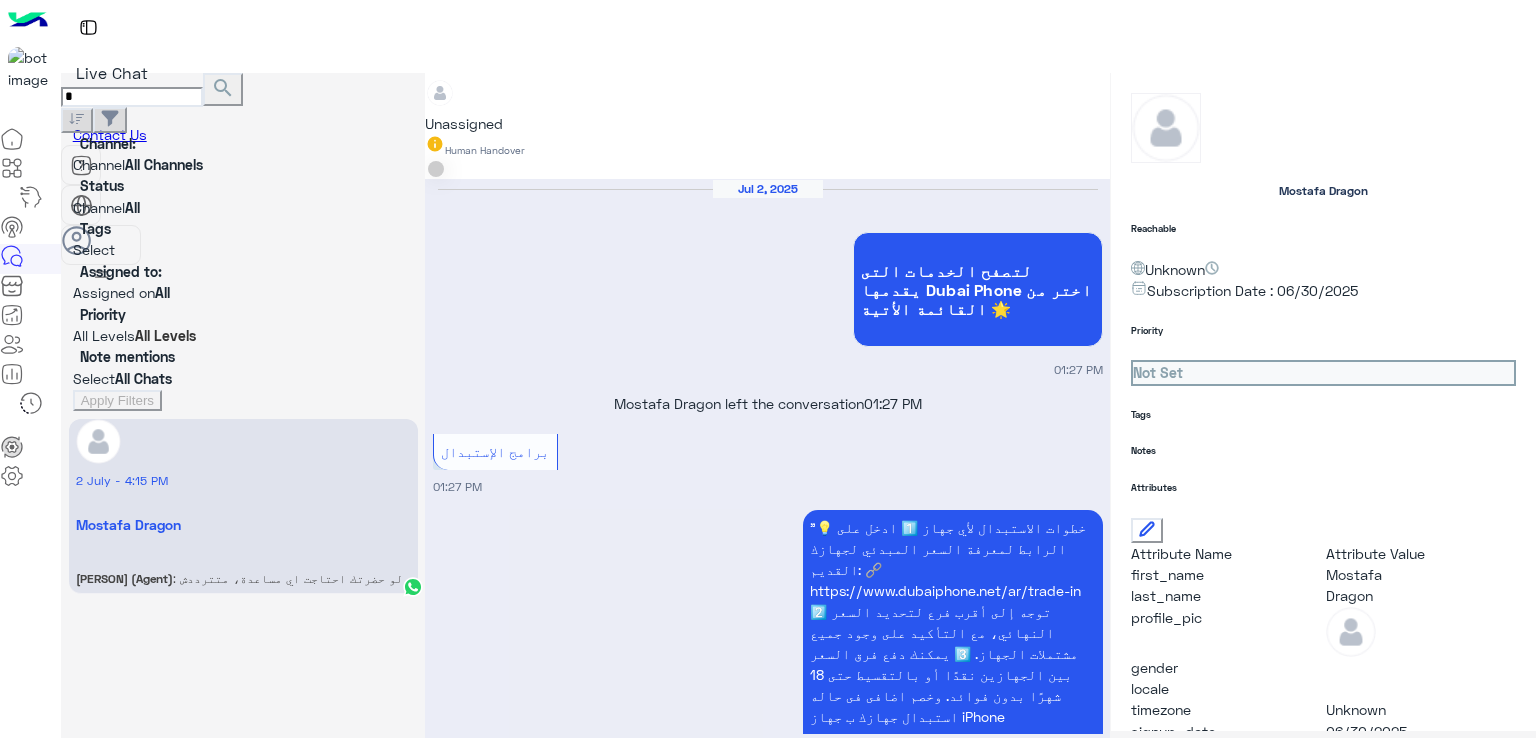click on "*" at bounding box center (132, 97) 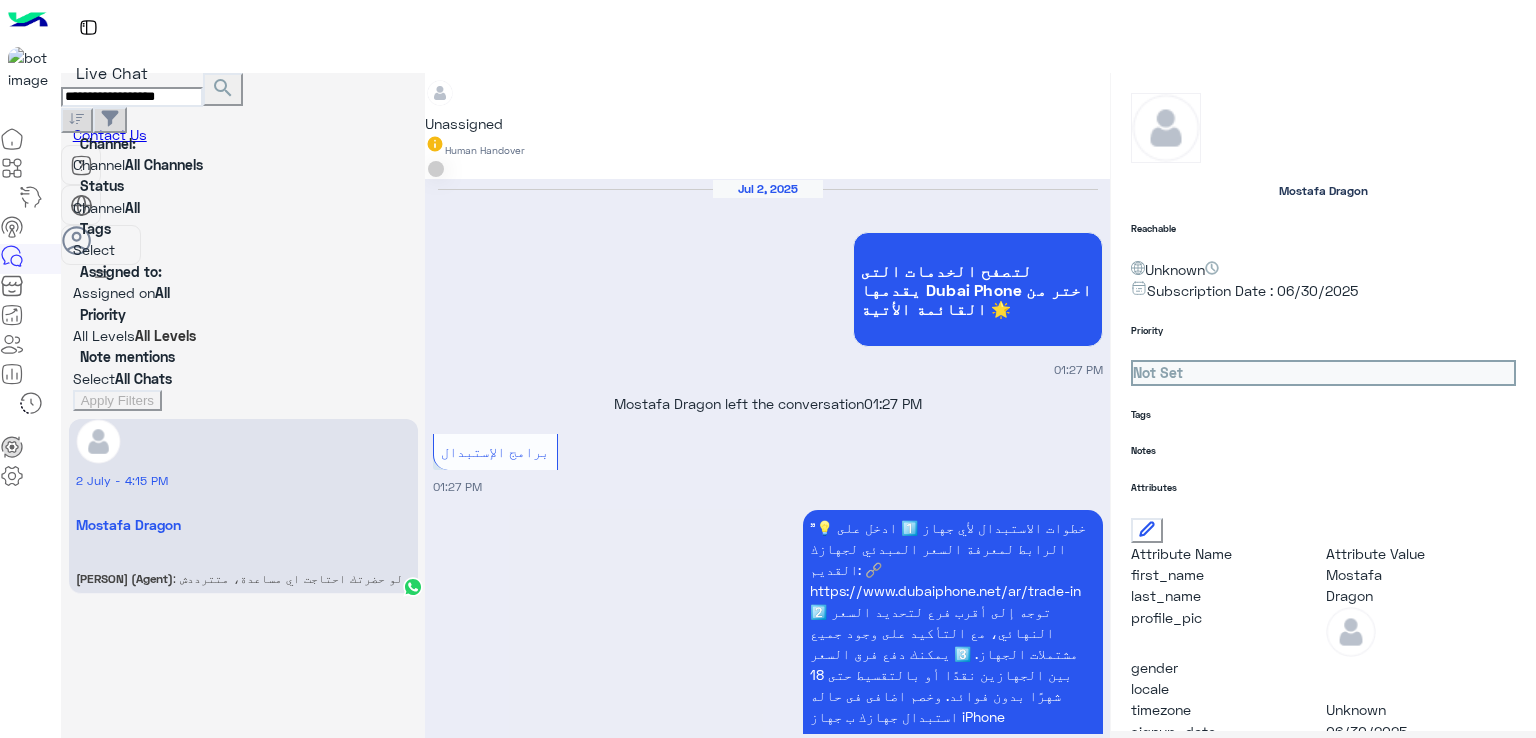 click on "search" at bounding box center [223, 88] 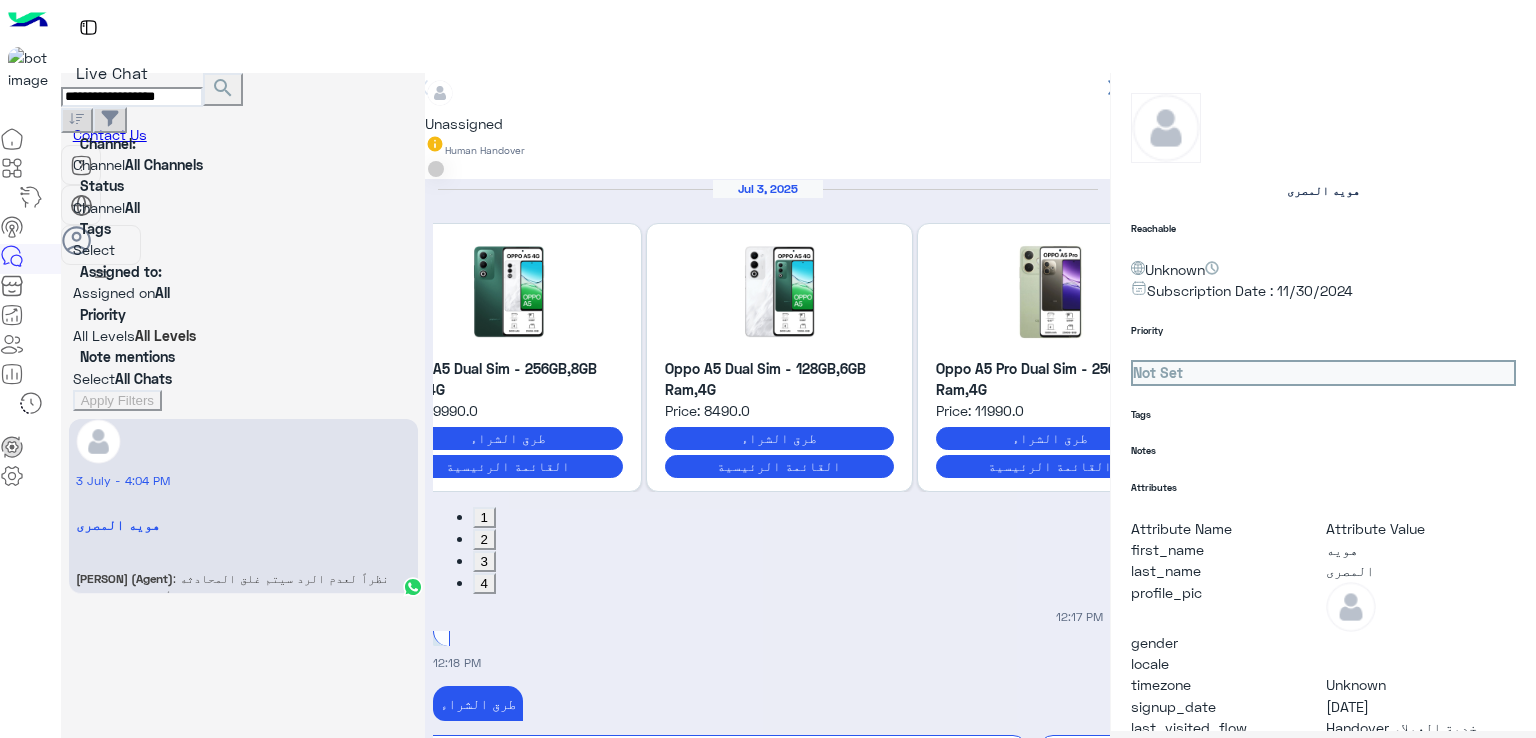 scroll, scrollTop: 1621, scrollLeft: 0, axis: vertical 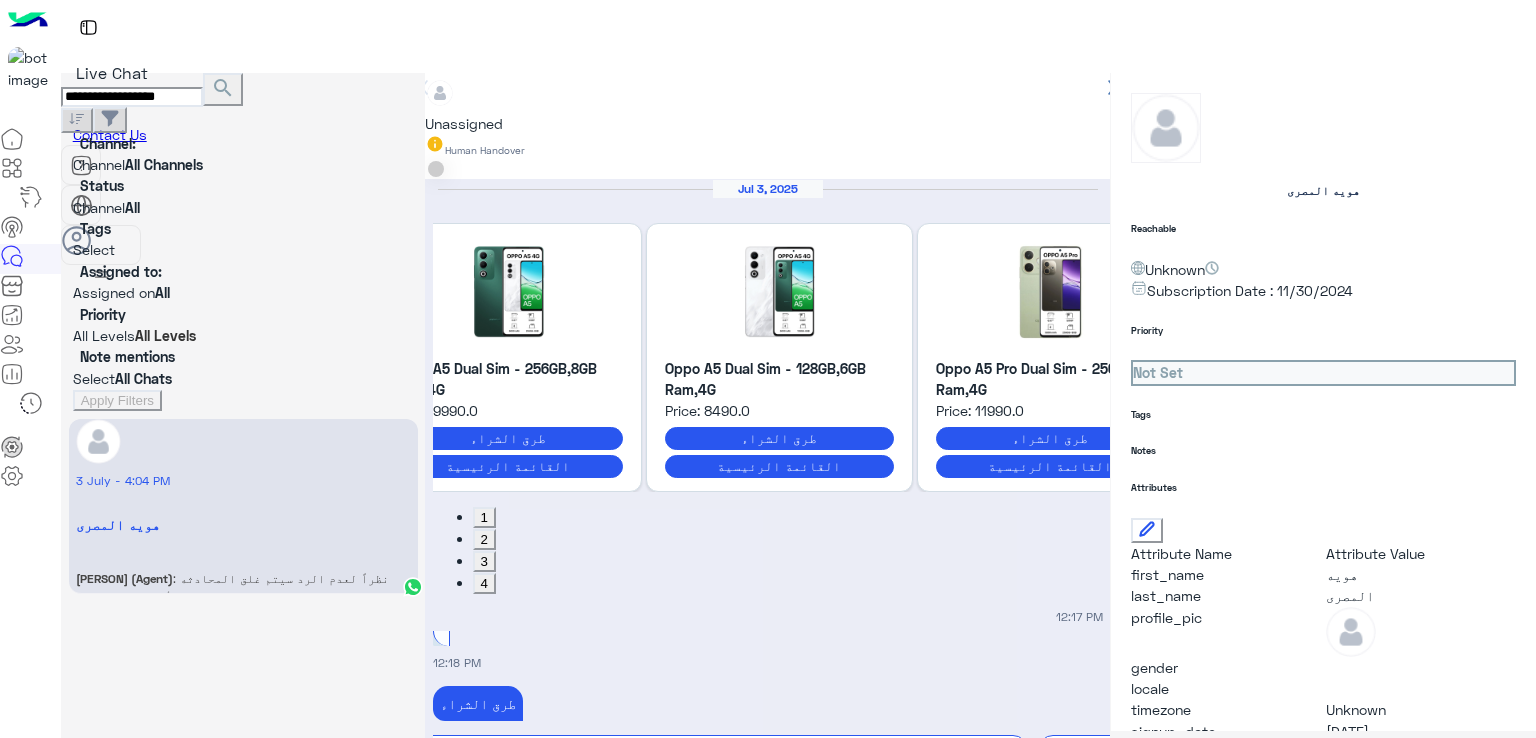 click on "دبي فون مع حضرتك مها عوض مساء الخير اتمنى حضرتك تكون بخير ❤️ اتشرف باسم حضرتك" at bounding box center (967, 1810) 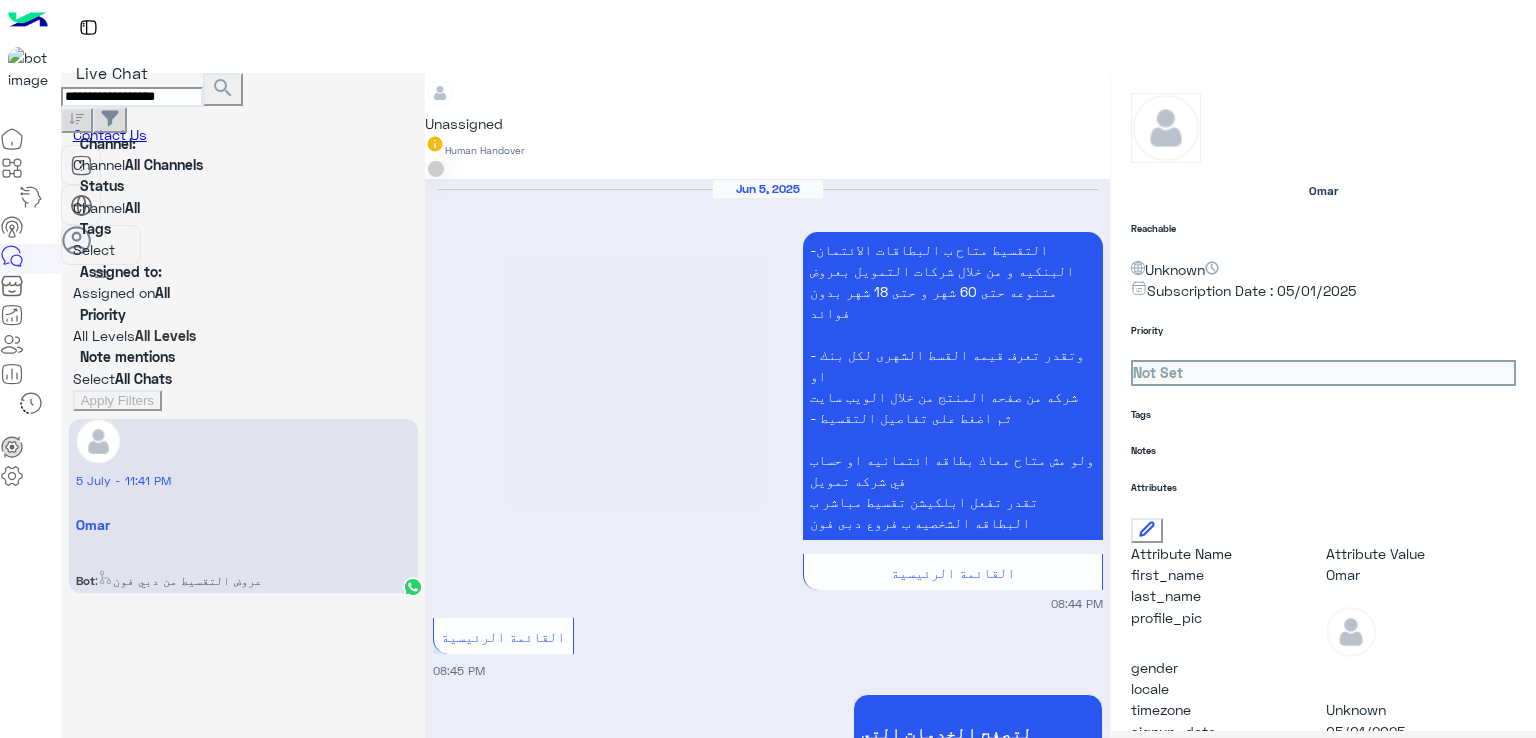 scroll, scrollTop: 1975, scrollLeft: 0, axis: vertical 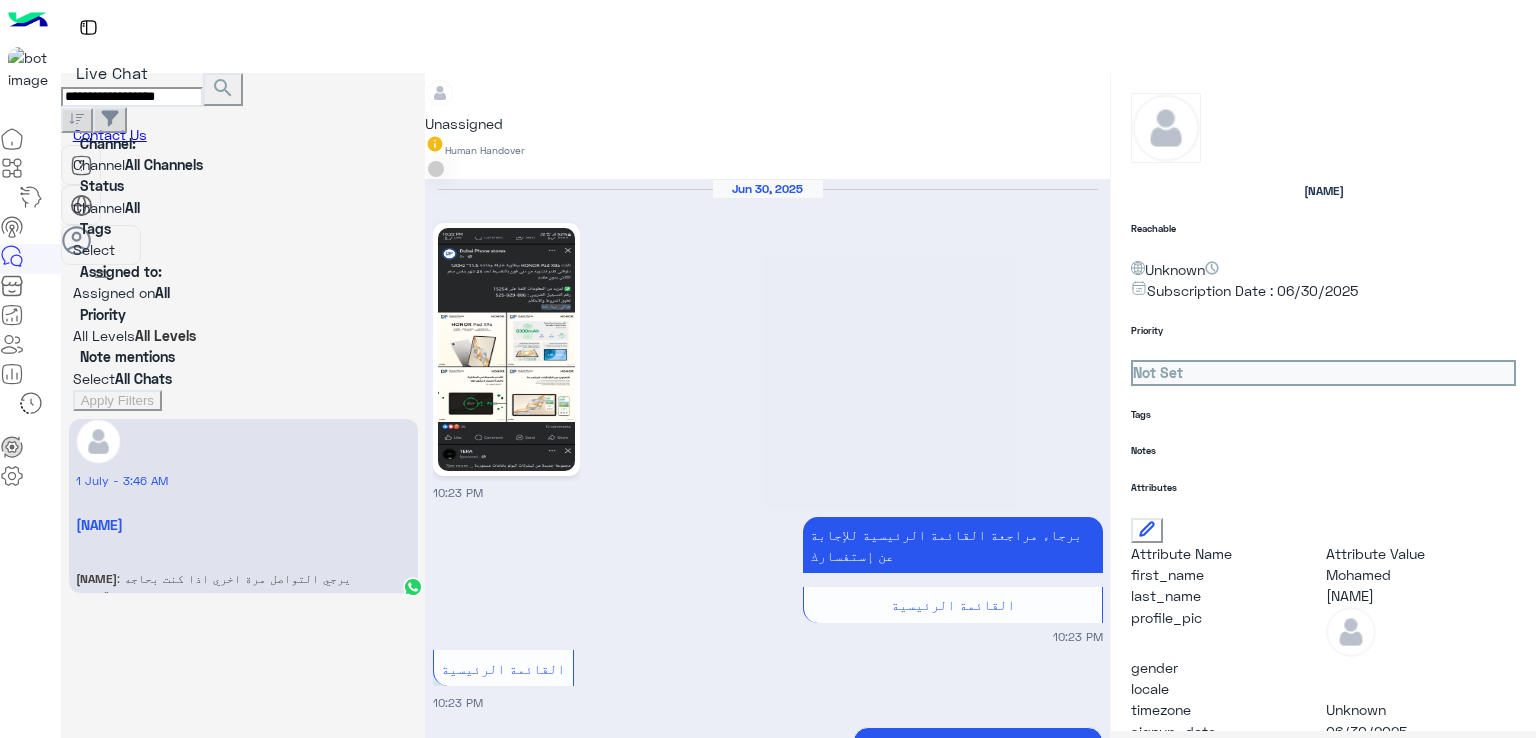 click at bounding box center (506, 349) 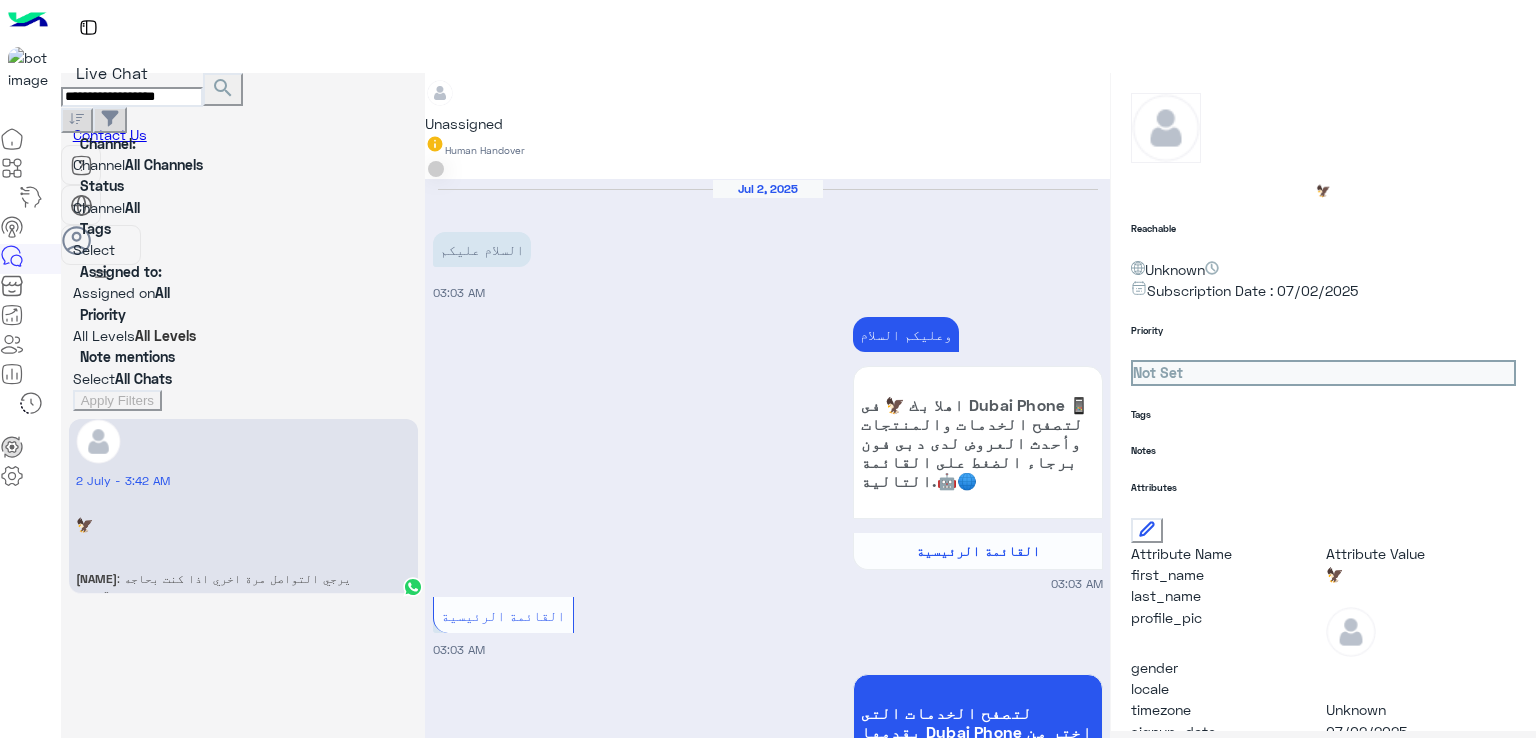 scroll, scrollTop: 1296, scrollLeft: 0, axis: vertical 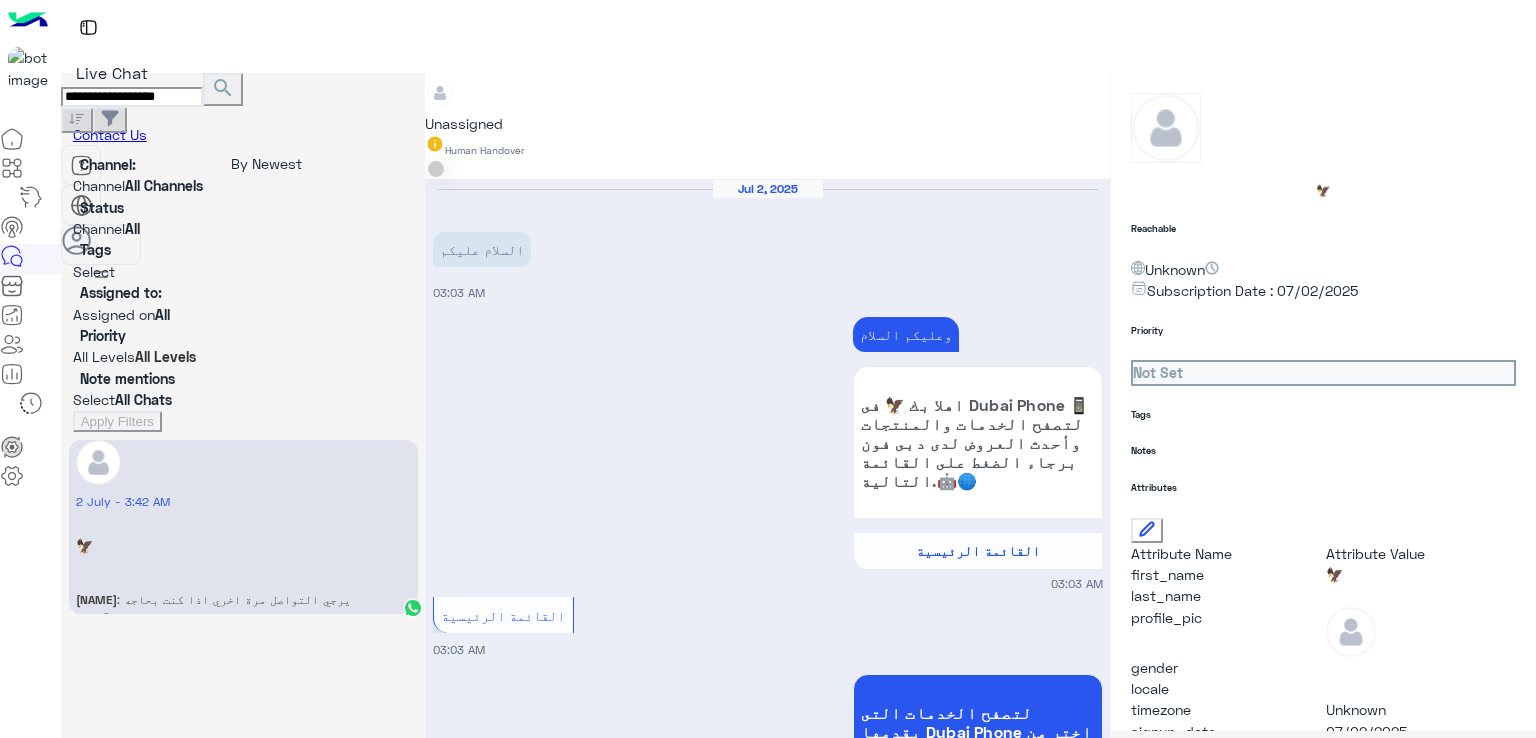 paste 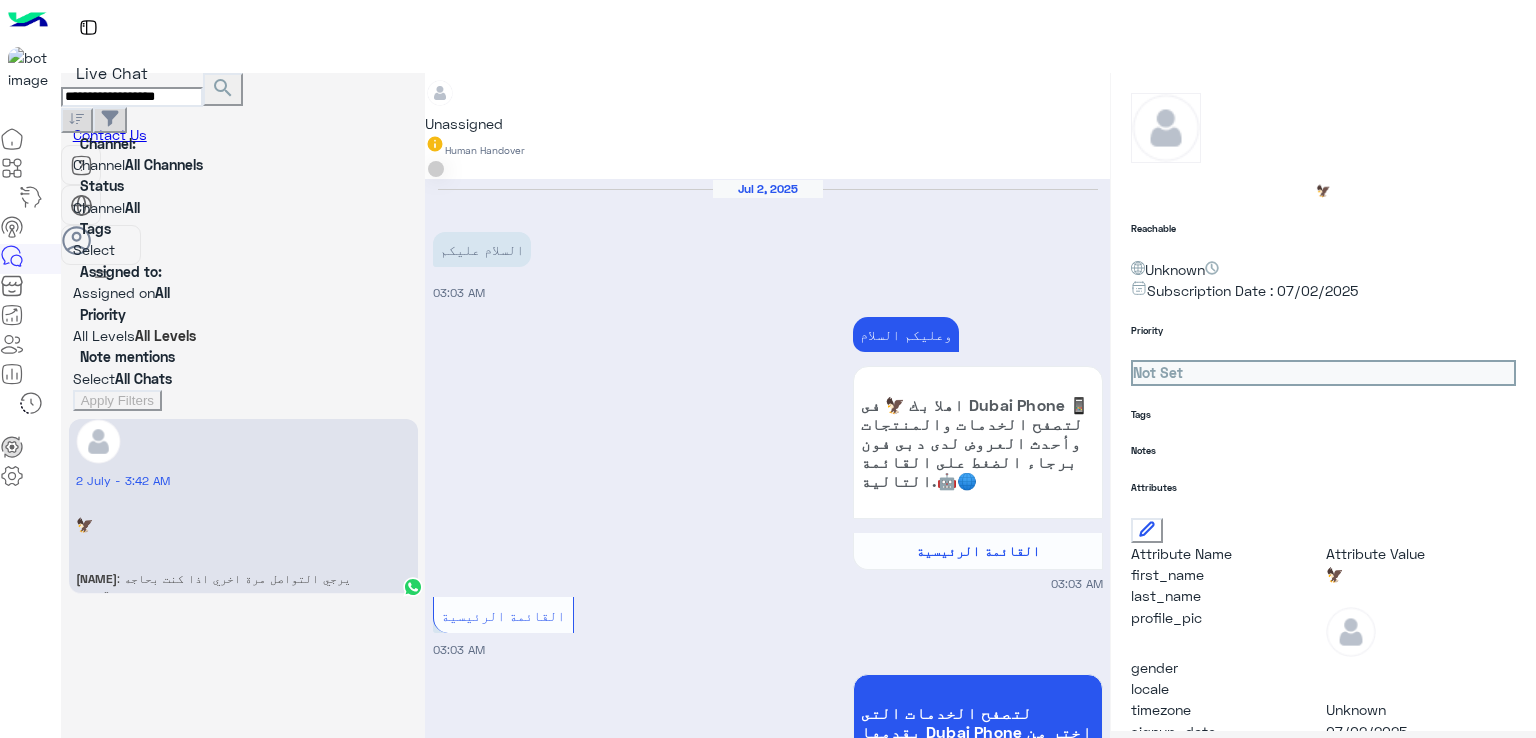 click on "search" at bounding box center (223, 88) 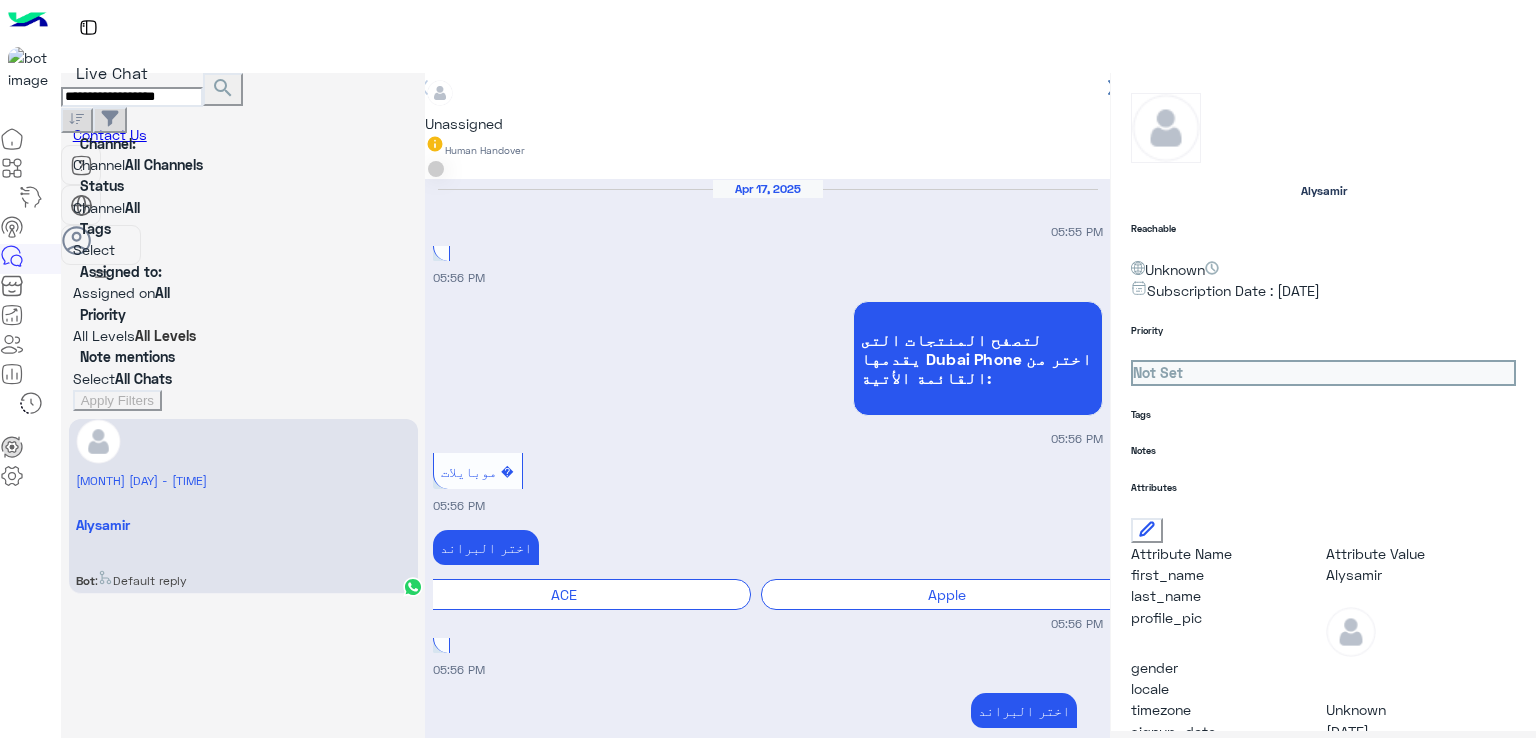 scroll, scrollTop: 4378, scrollLeft: 0, axis: vertical 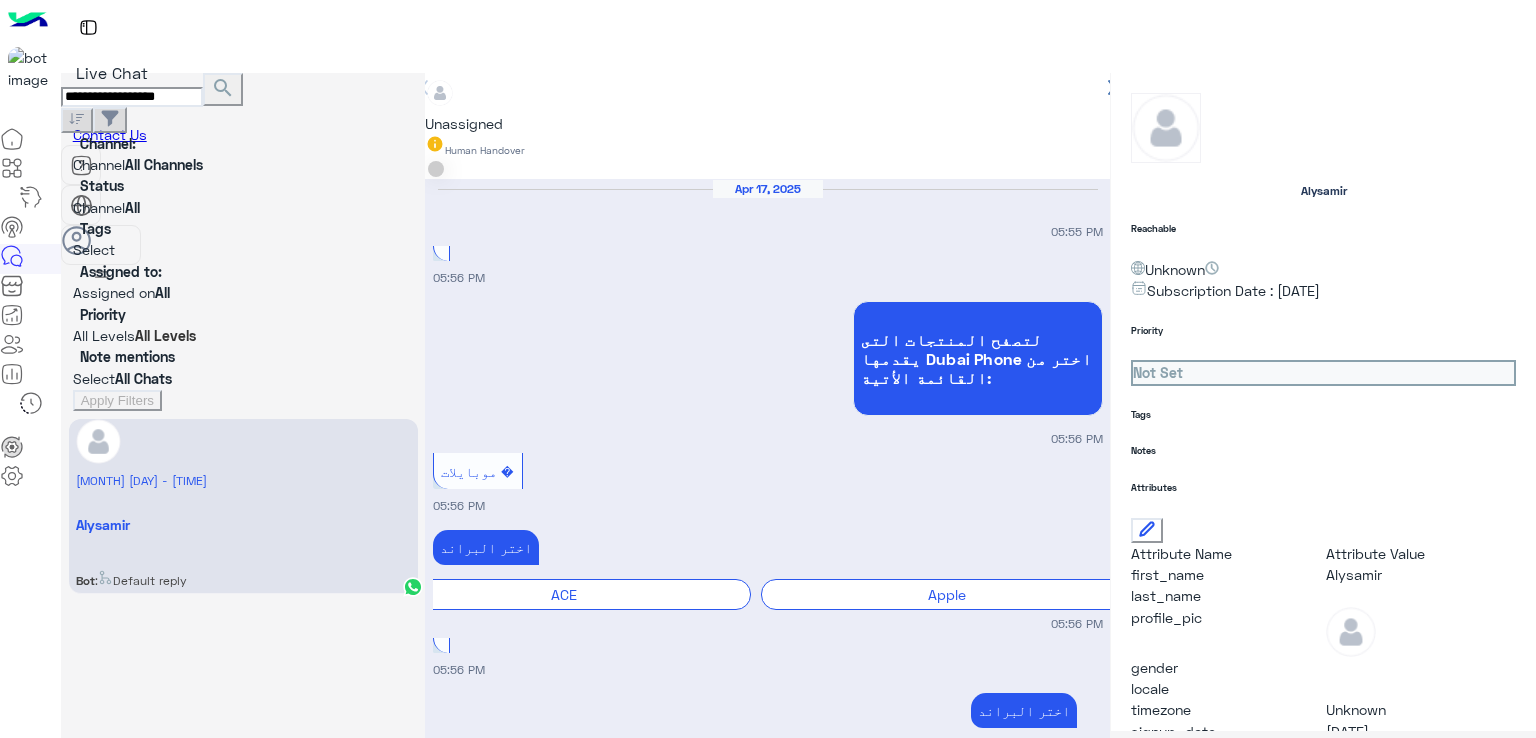 paste 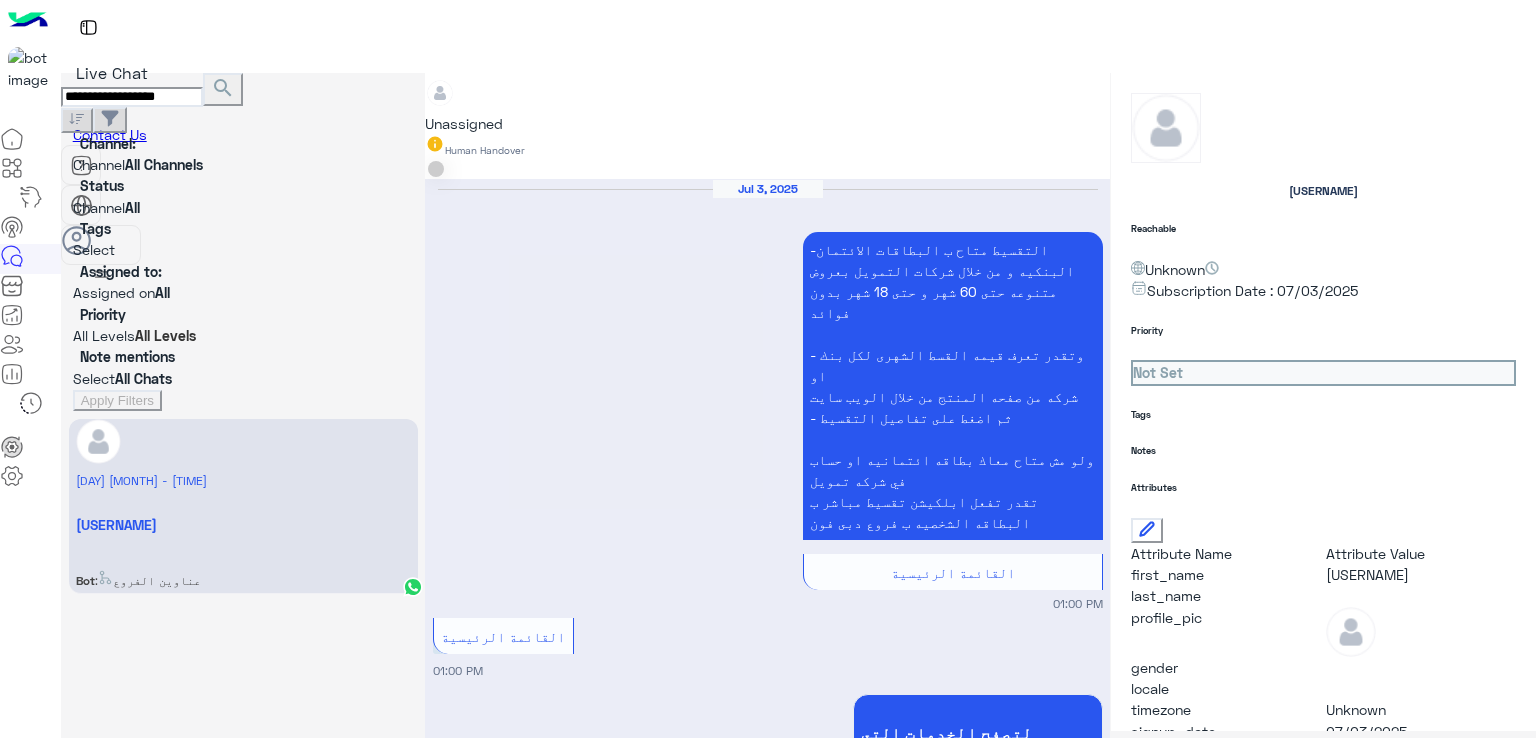 scroll, scrollTop: 877, scrollLeft: 0, axis: vertical 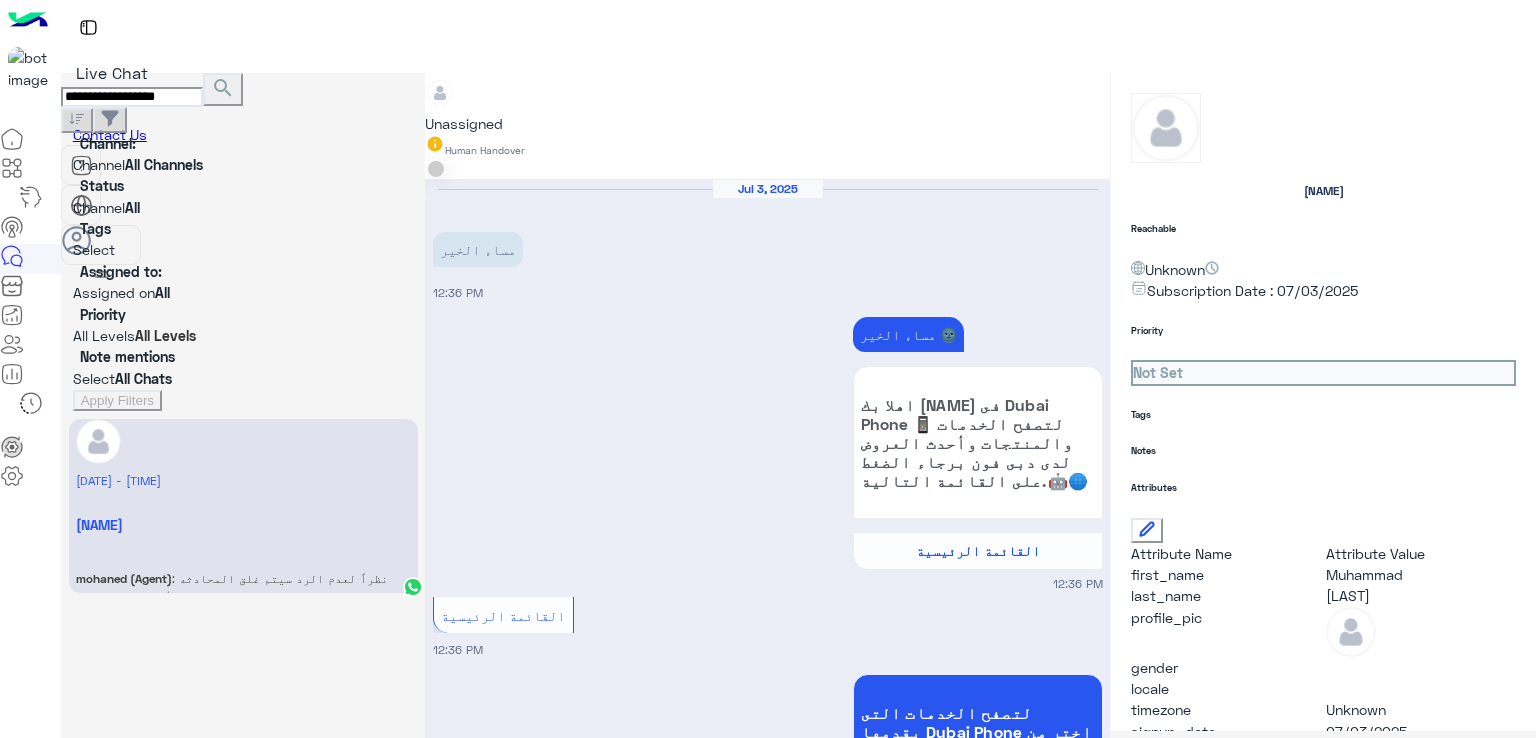 click on "**********" at bounding box center (132, 97) 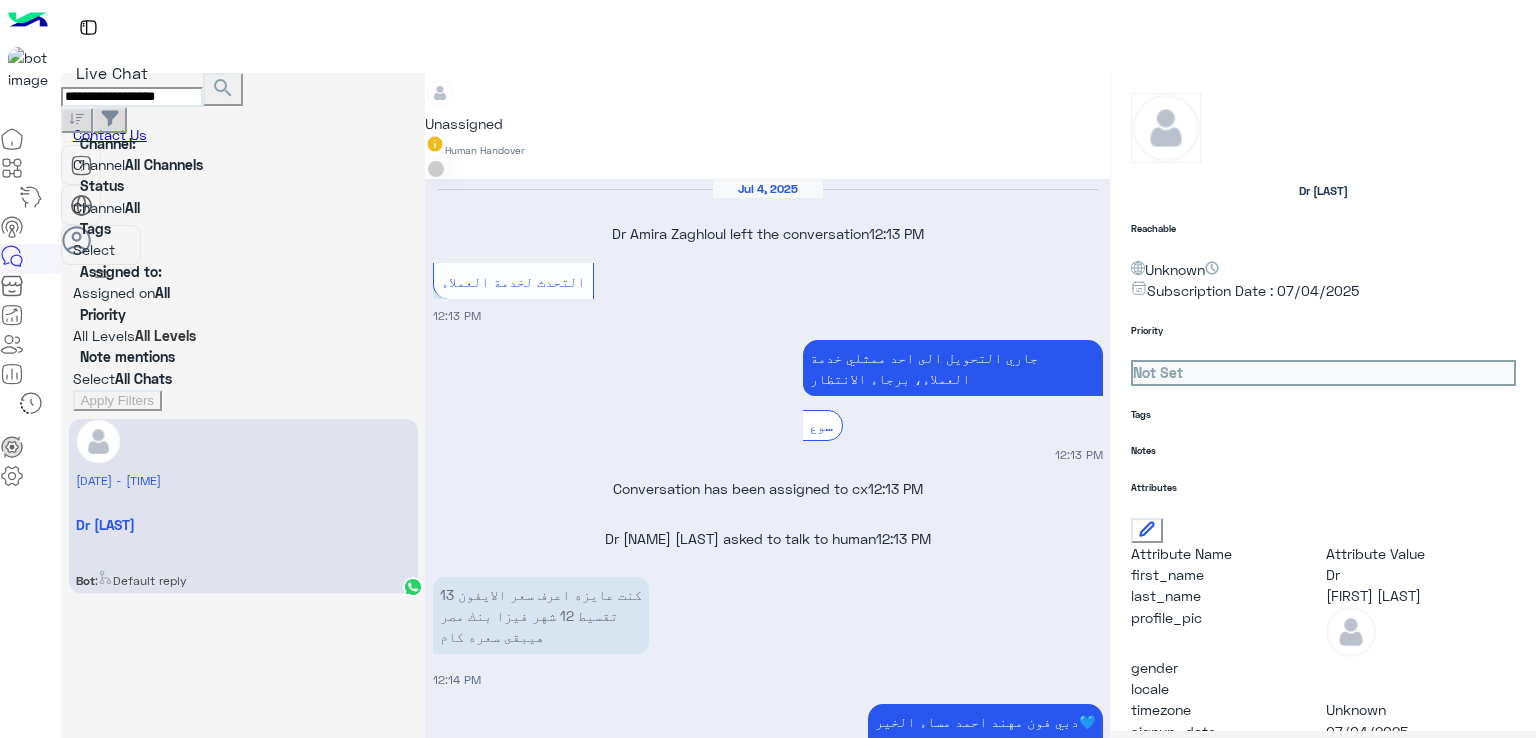 scroll, scrollTop: 647, scrollLeft: 0, axis: vertical 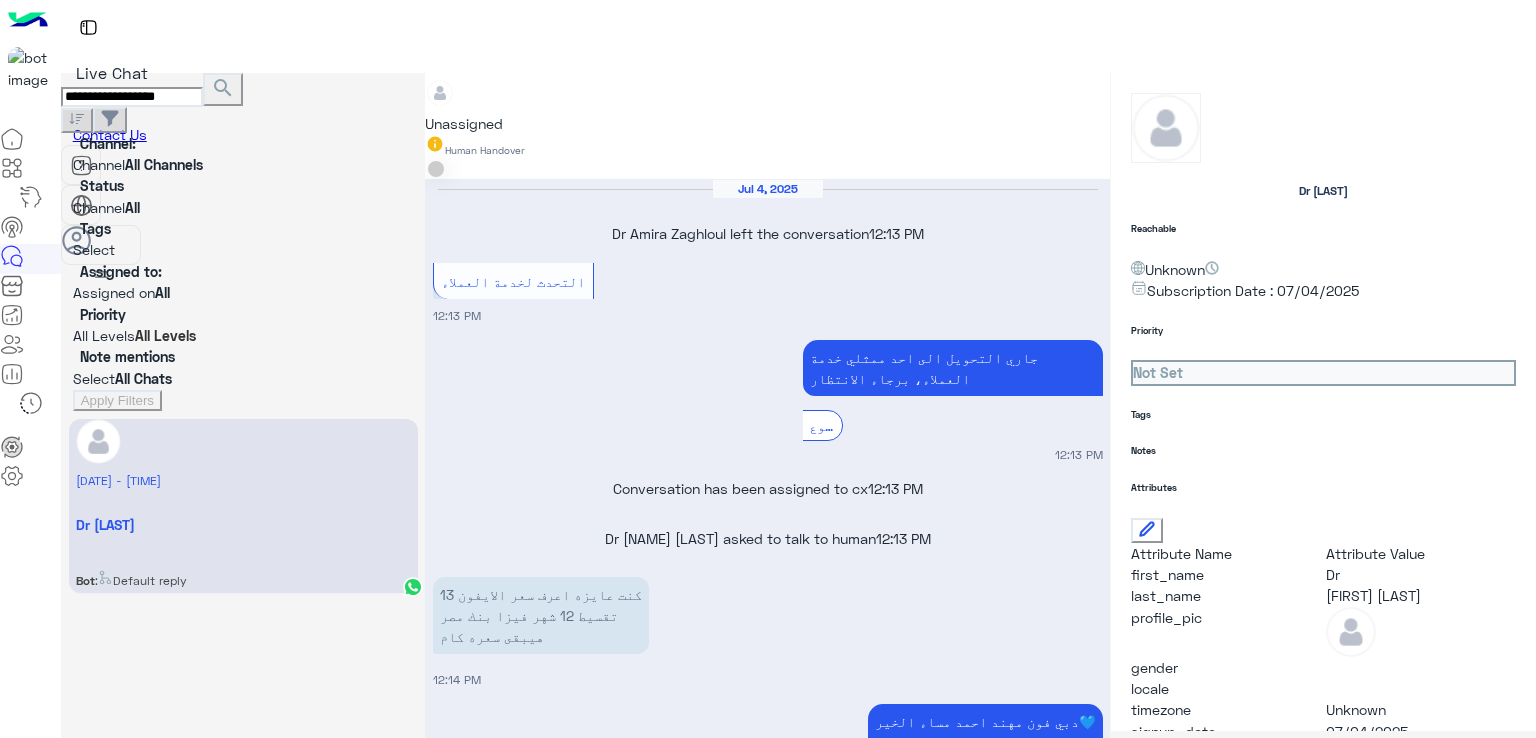 click on "**********" at bounding box center [132, 97] 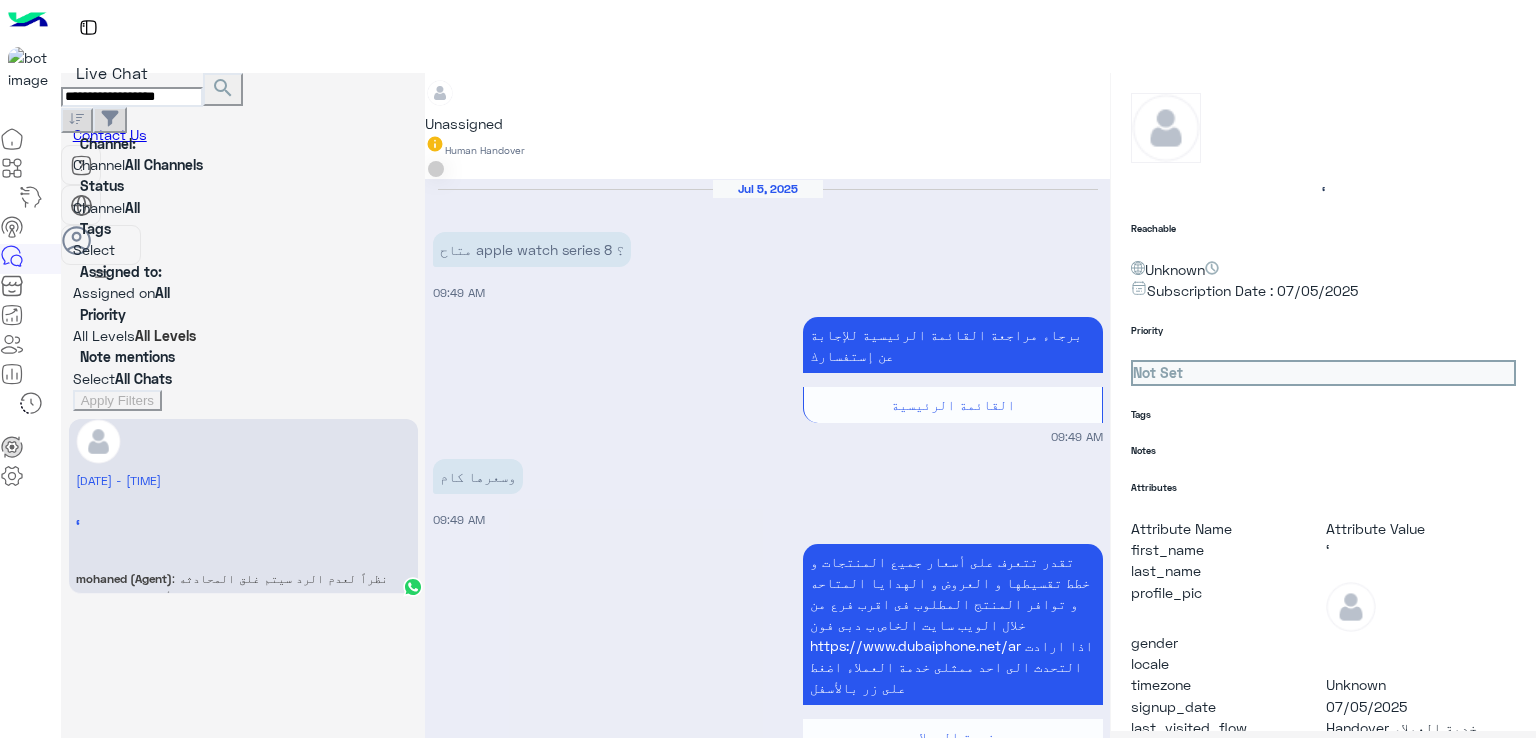 scroll, scrollTop: 1644, scrollLeft: 0, axis: vertical 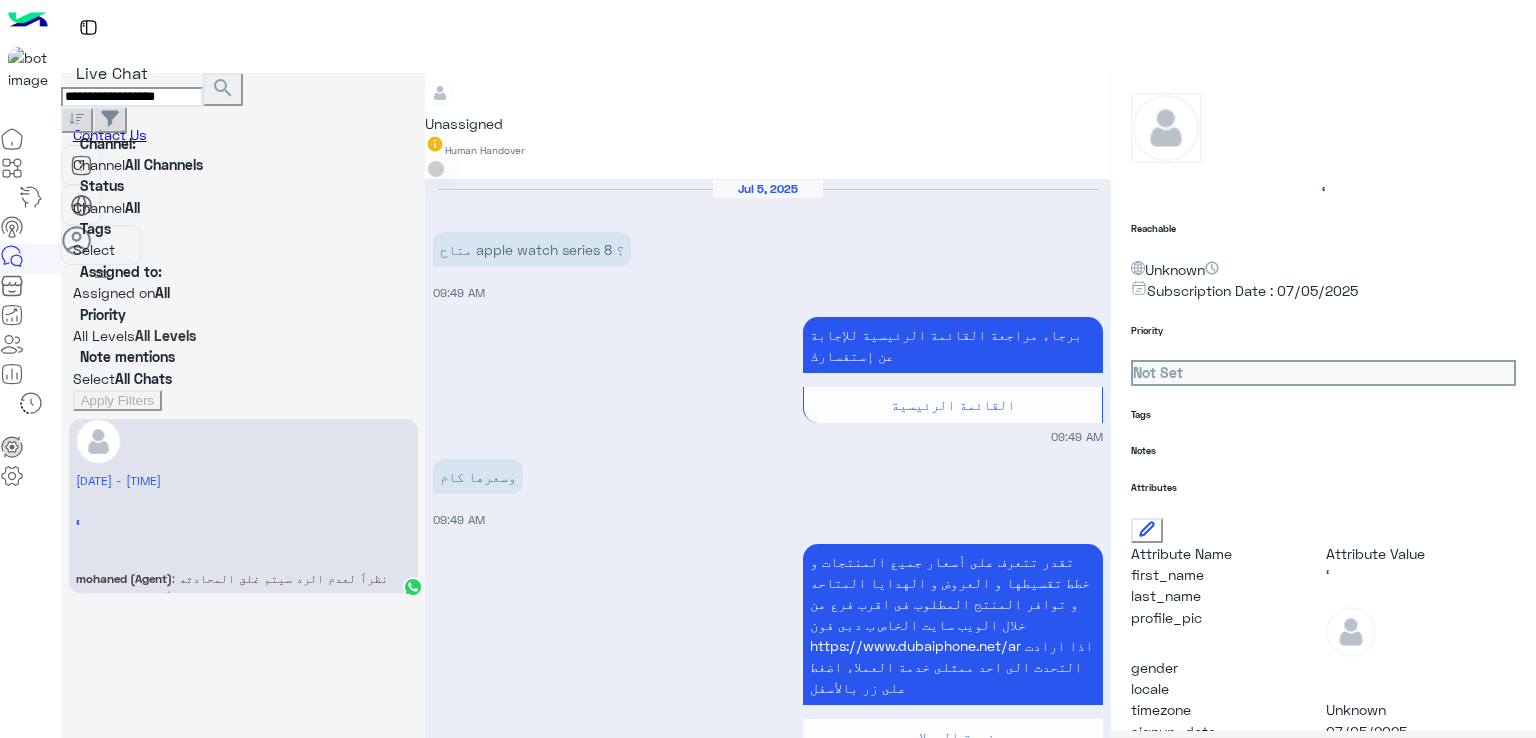 click on "**********" at bounding box center (132, 97) 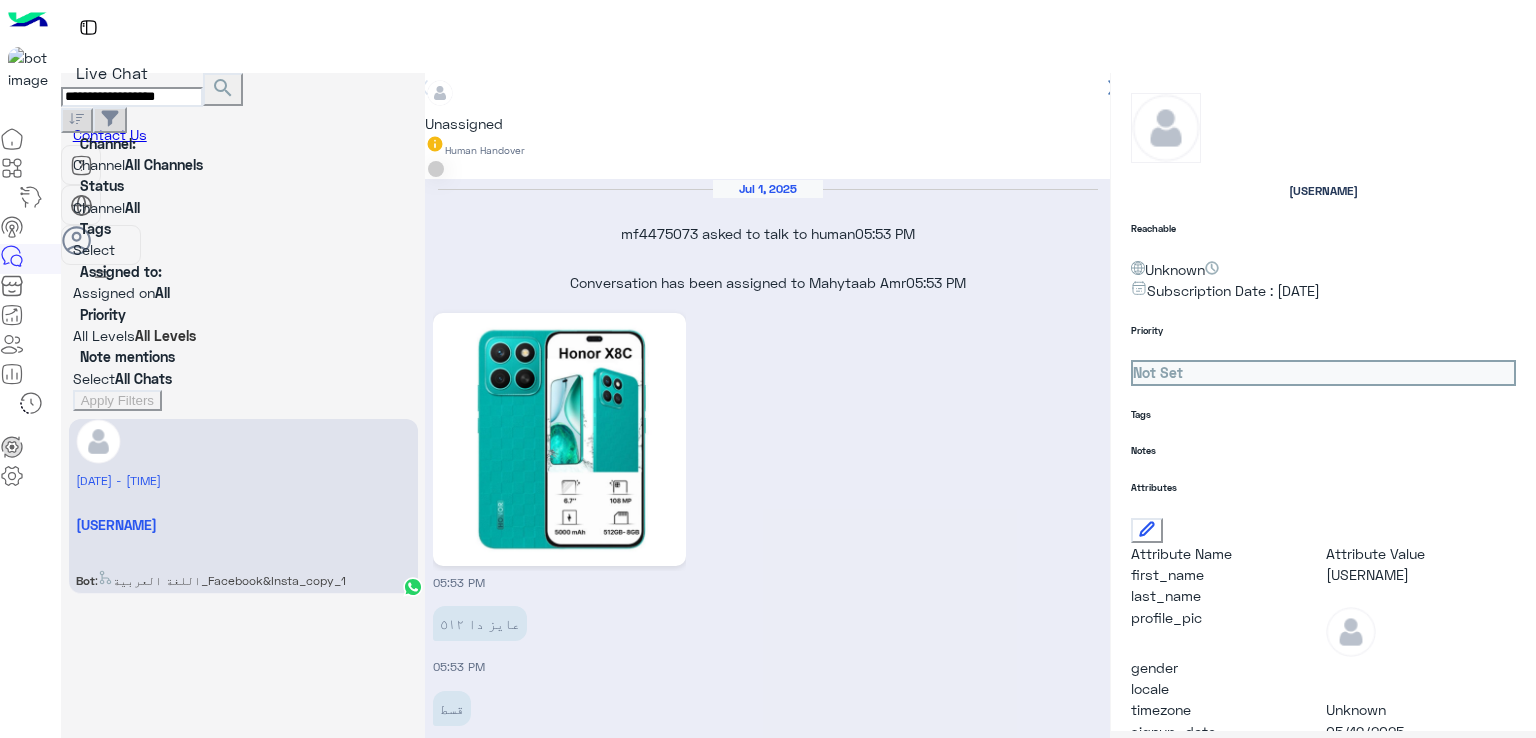 scroll, scrollTop: 1840, scrollLeft: 0, axis: vertical 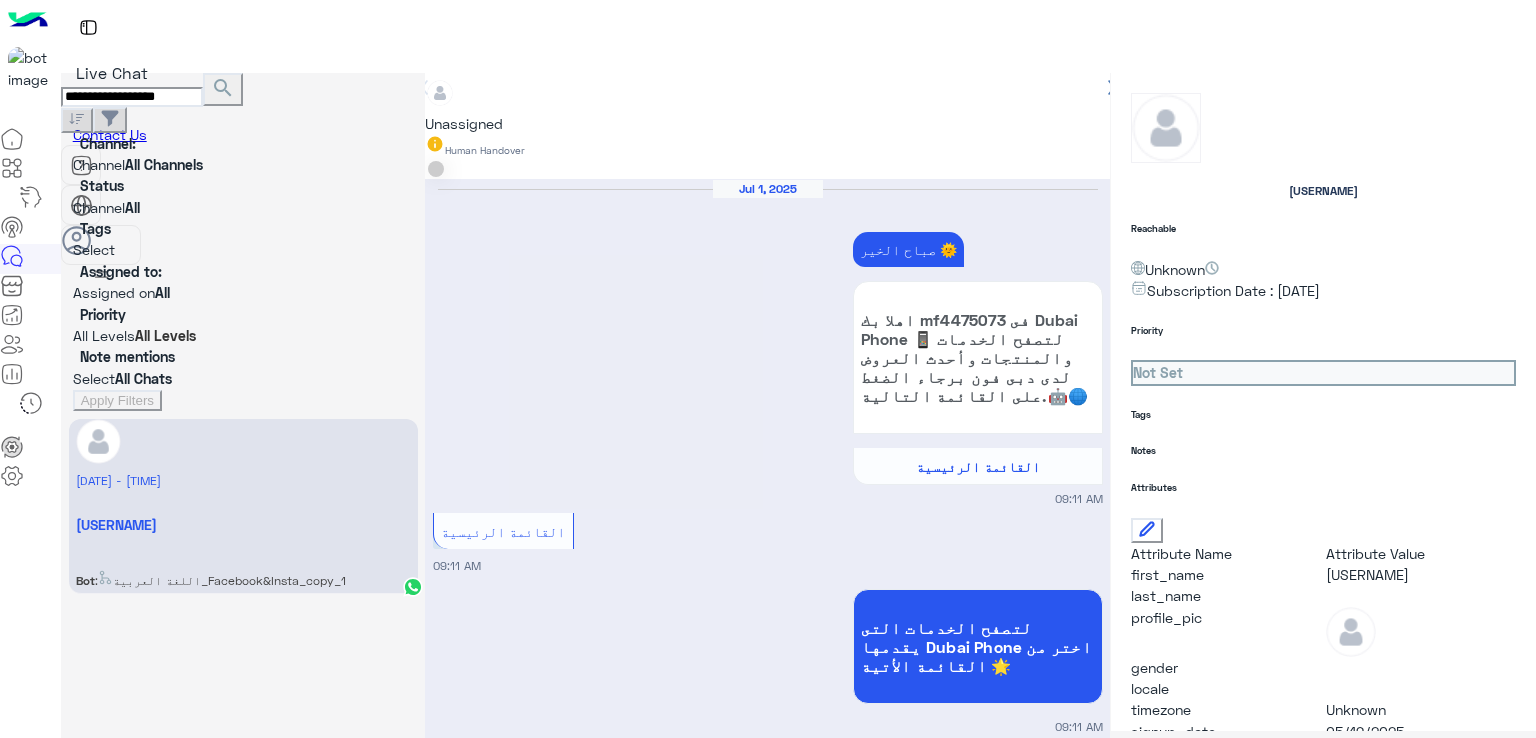 click on "Honor 400 Dual Sim - 256GB , 12GB RAM,5G [PRICE] EGP   السعر  [PRICE] EGP بدلا من" at bounding box center [955, 1716] 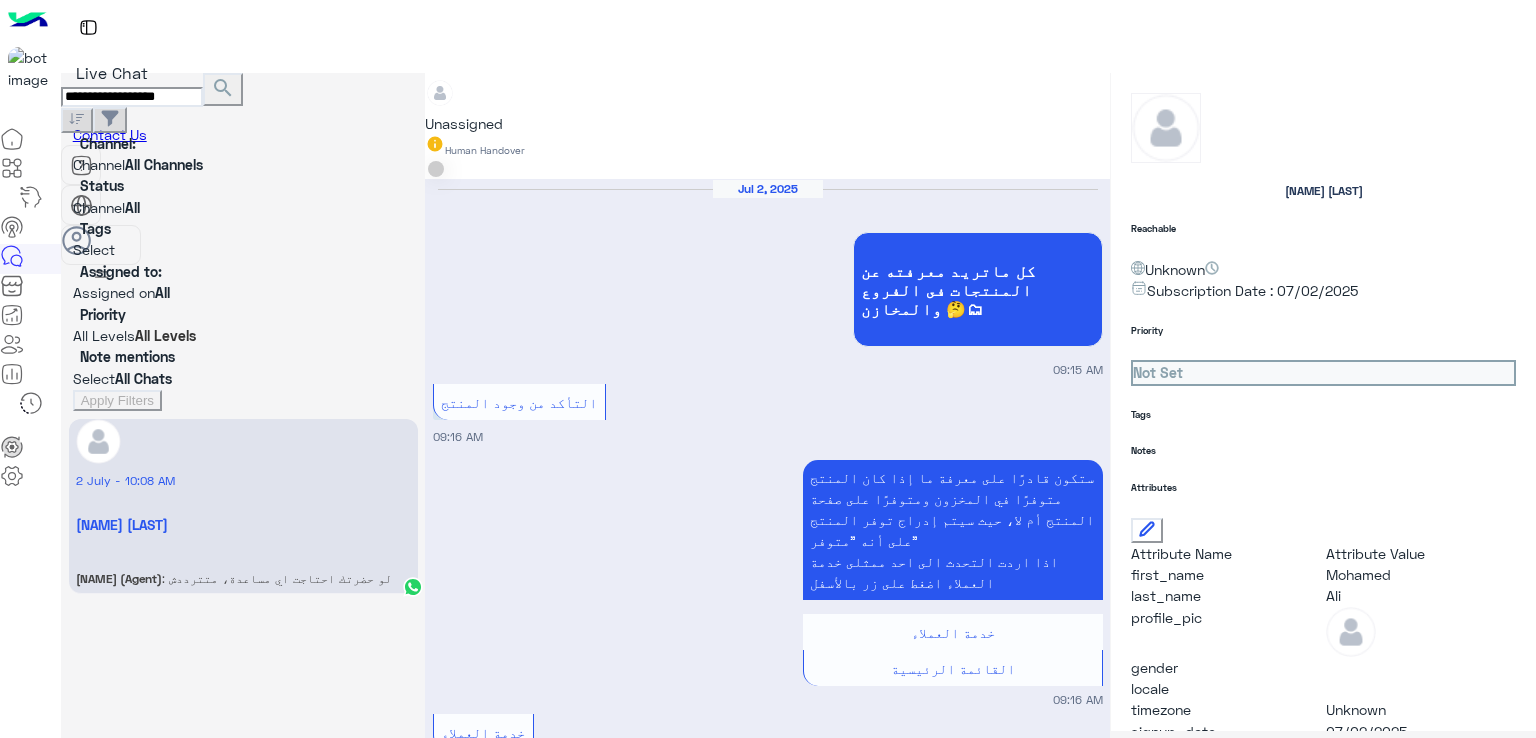 scroll, scrollTop: 569, scrollLeft: 0, axis: vertical 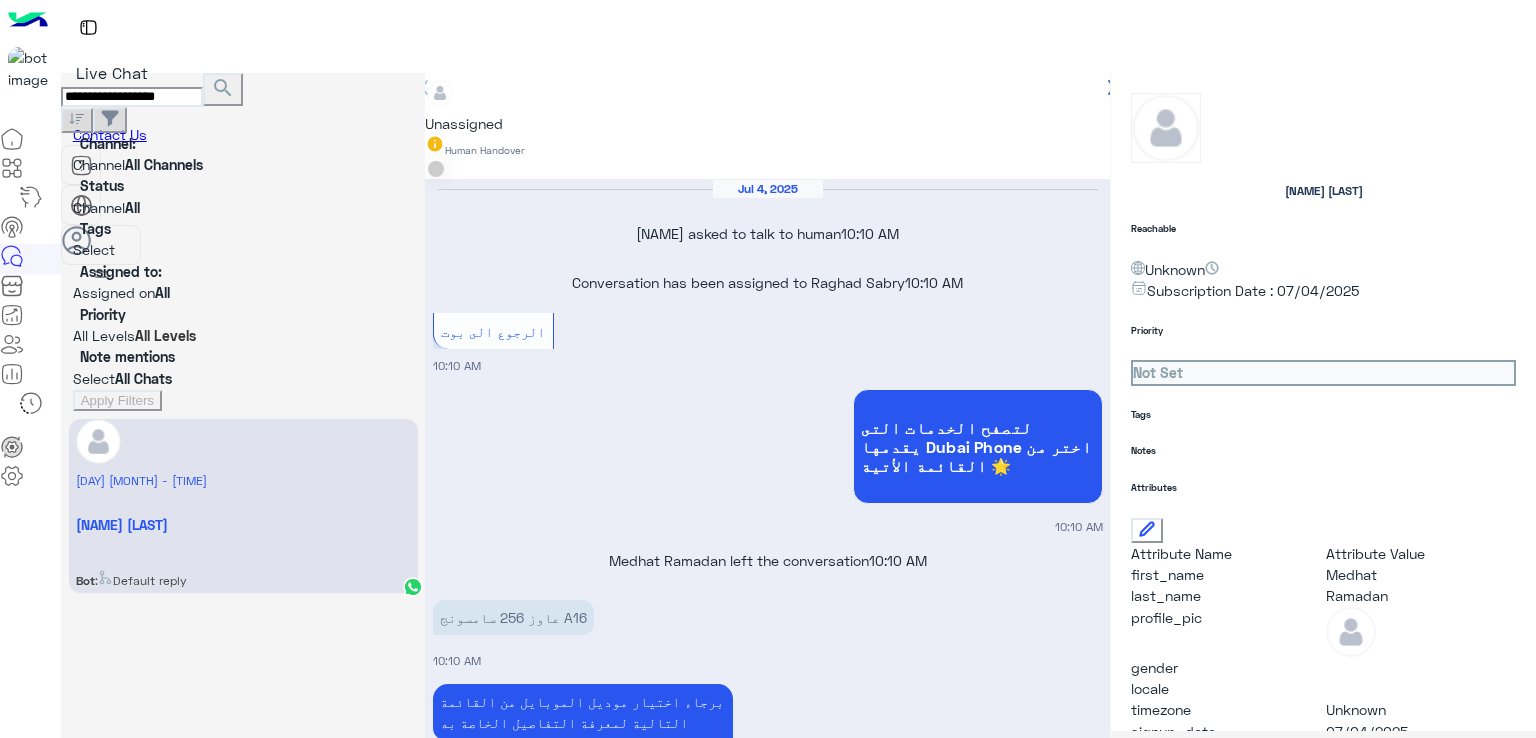 click on "احنا الأن خارج مواعيد العمل الرسمية سنعود للتحدث معك غداً." at bounding box center (953, 2383) 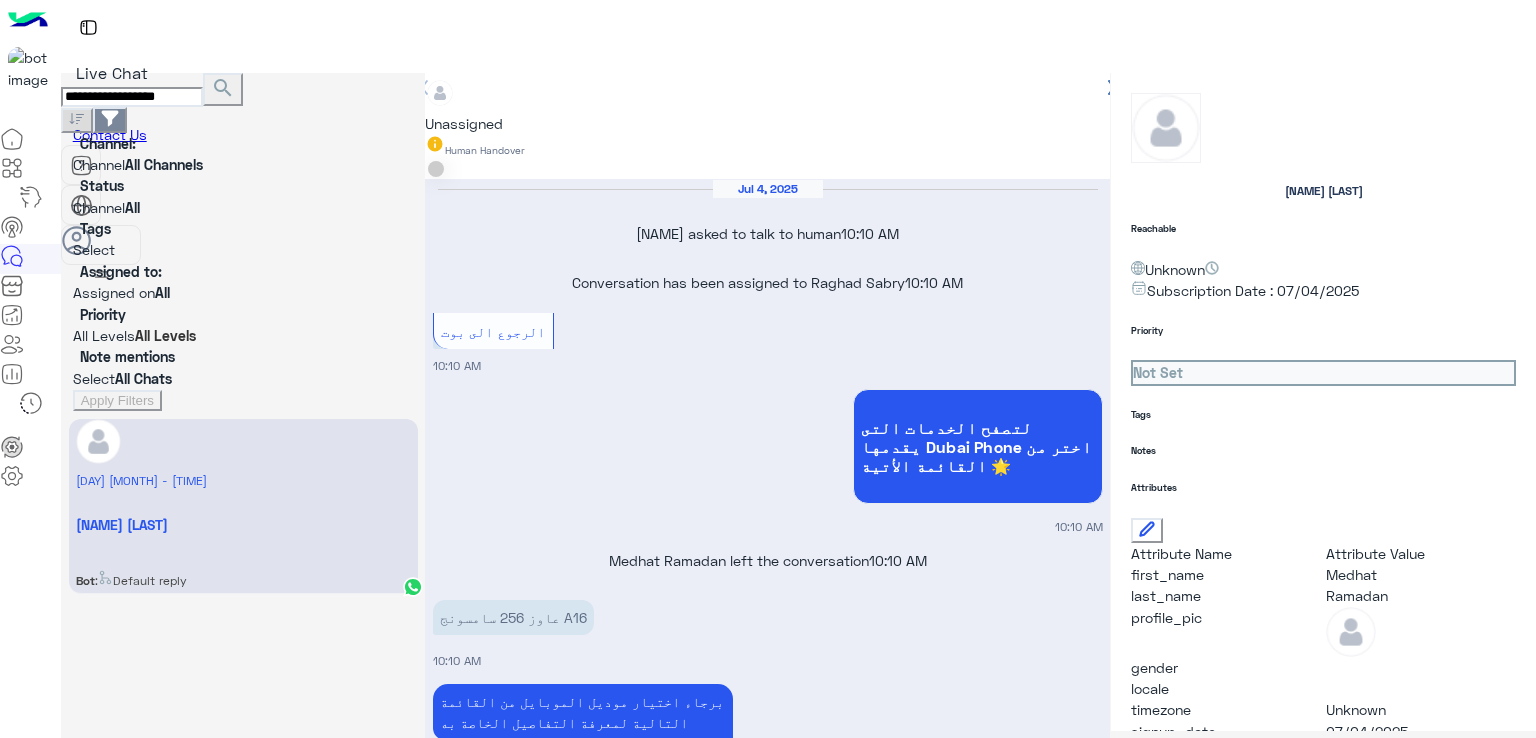 paste 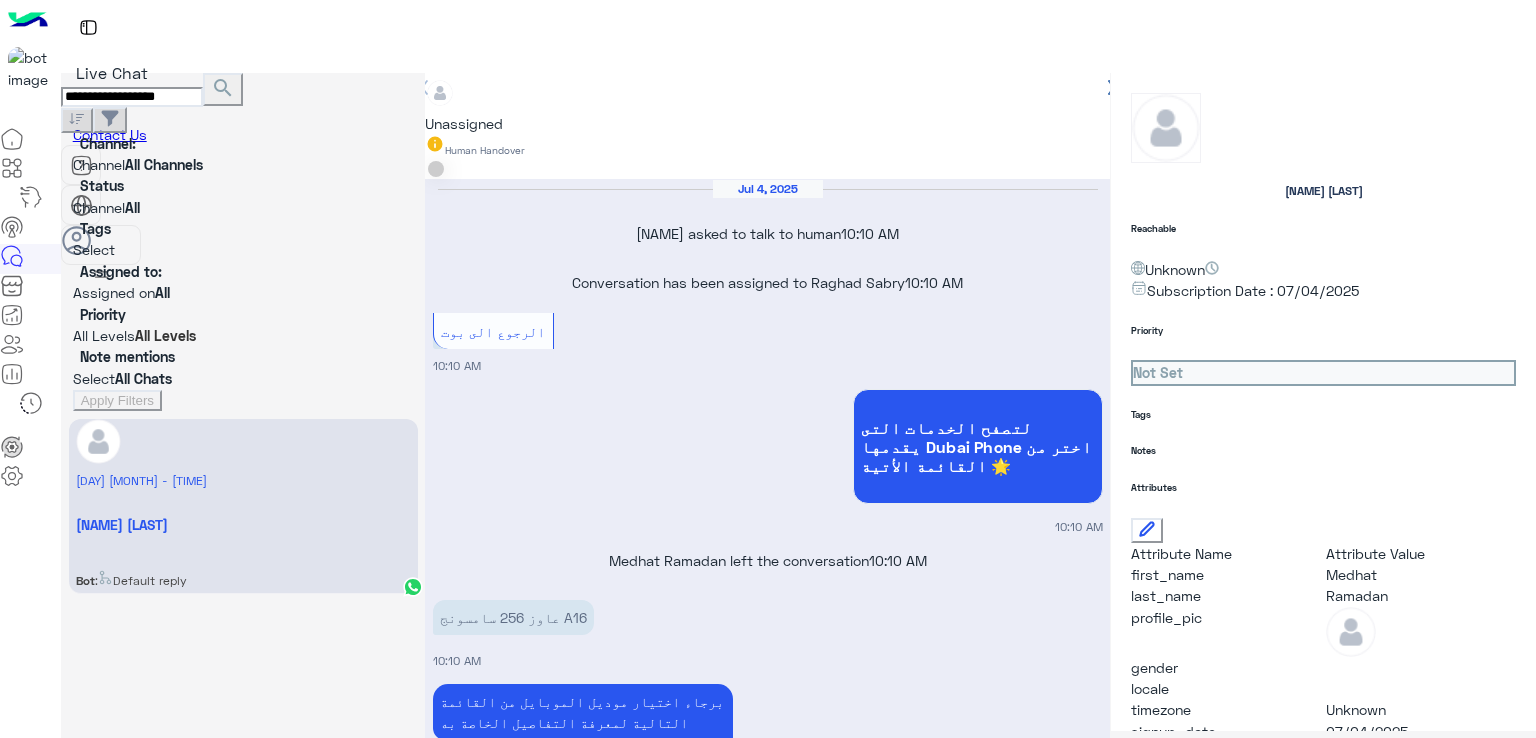 click on "**********" at bounding box center (243, 242) 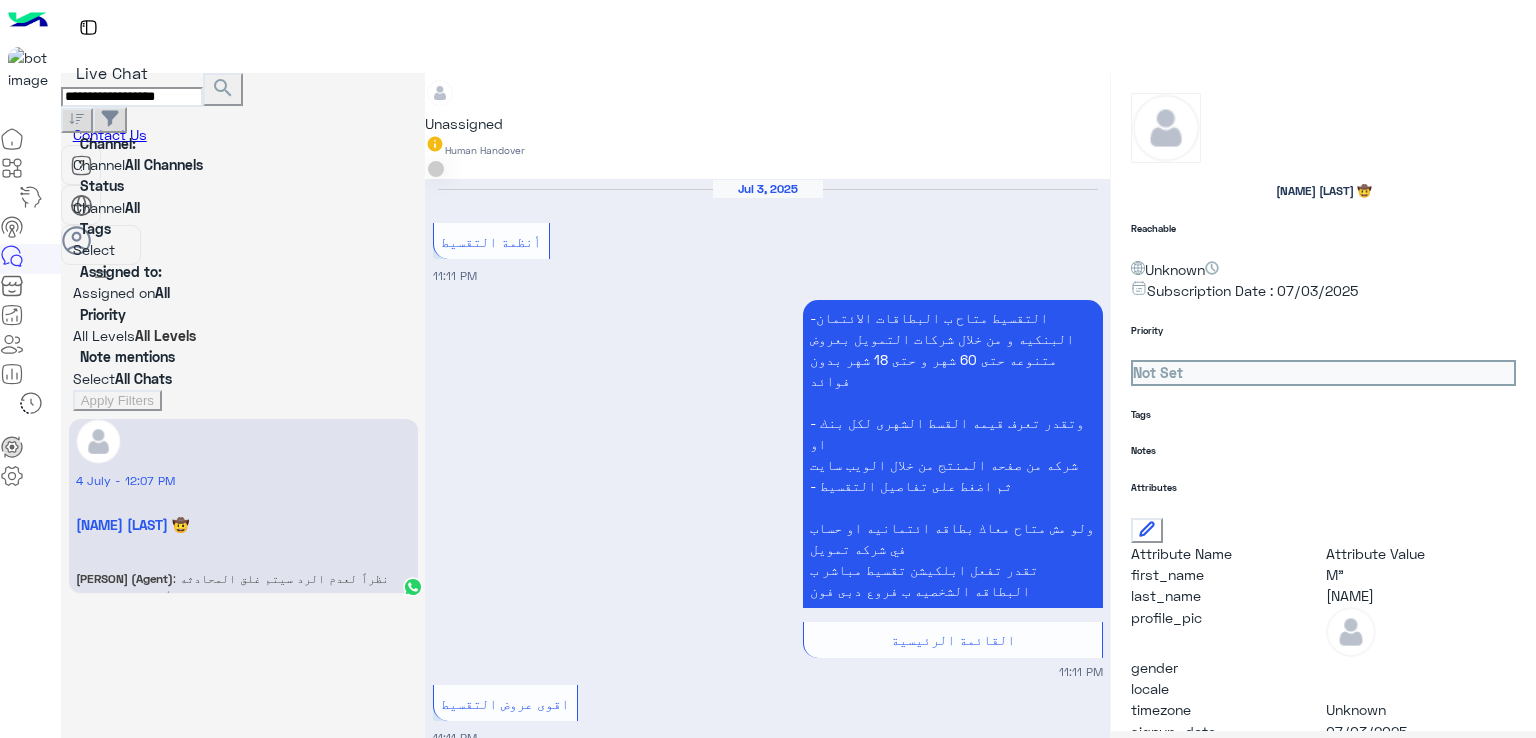 scroll, scrollTop: 3032, scrollLeft: 0, axis: vertical 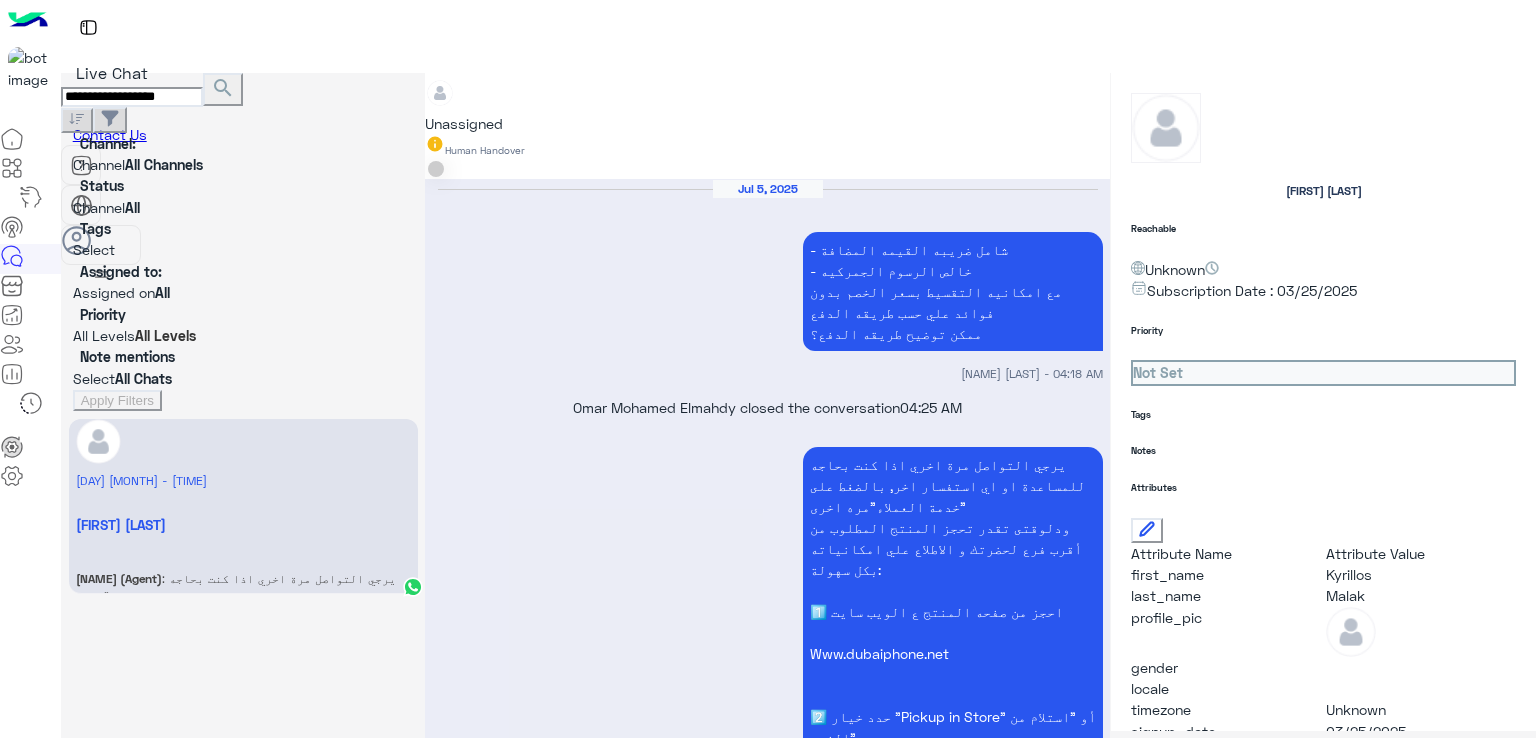 click on "التقسيط لو هشتري بكريدت البنك الاهلي المصري هيكون القسط كام لو علي 6 شهور & 12 شهر" at bounding box center [583, 1963] 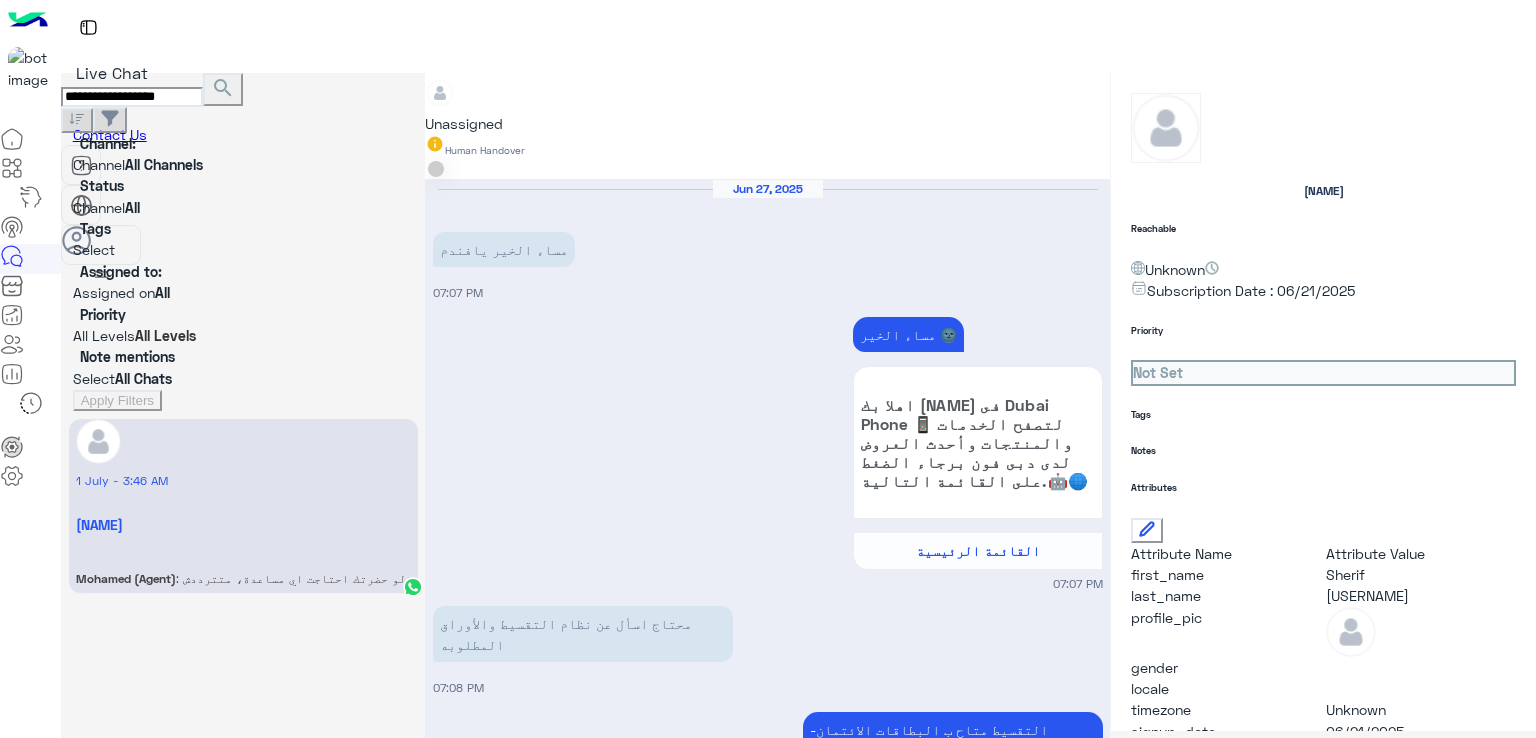 scroll, scrollTop: 1176, scrollLeft: 0, axis: vertical 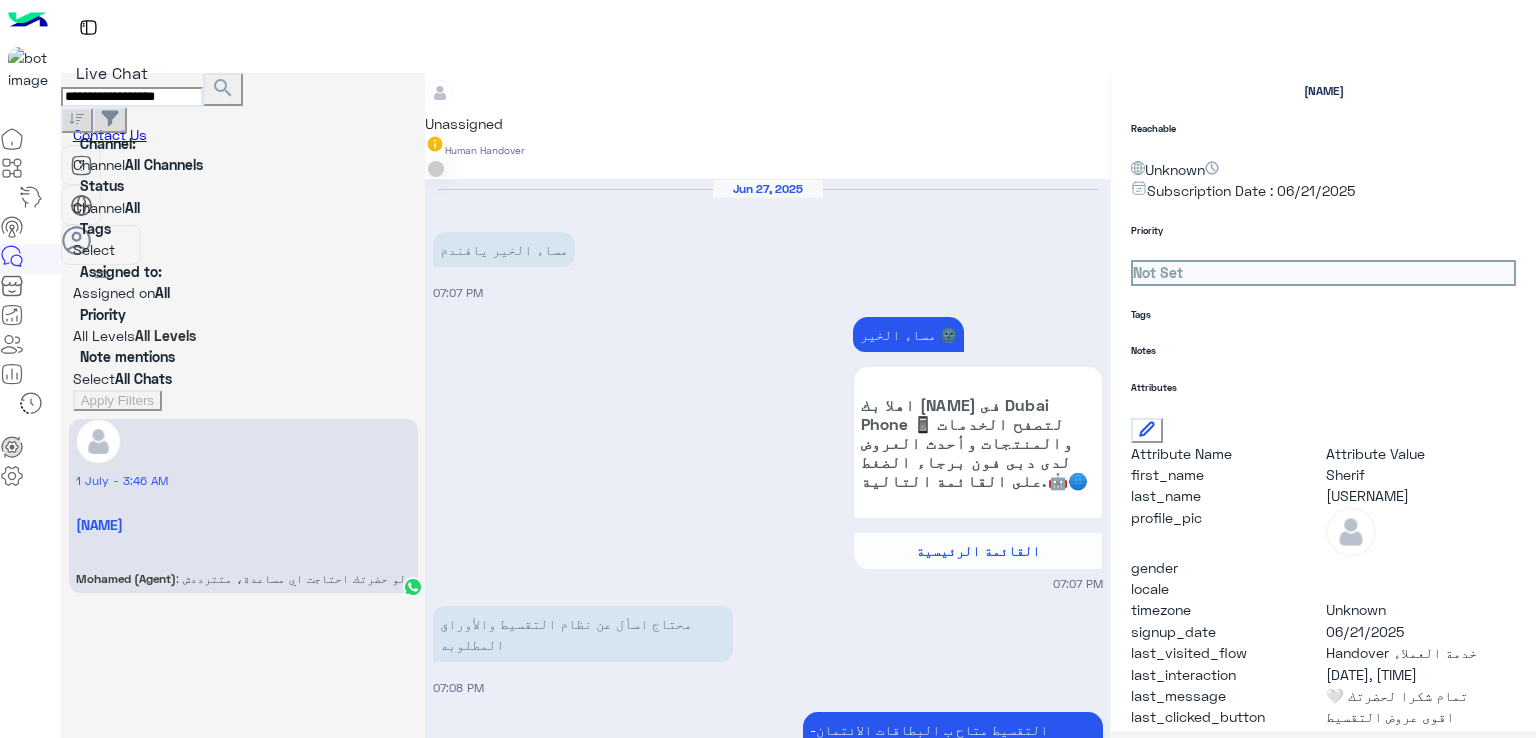 click on "و هنقدم لحضرتك طلب" at bounding box center [1030, 3648] 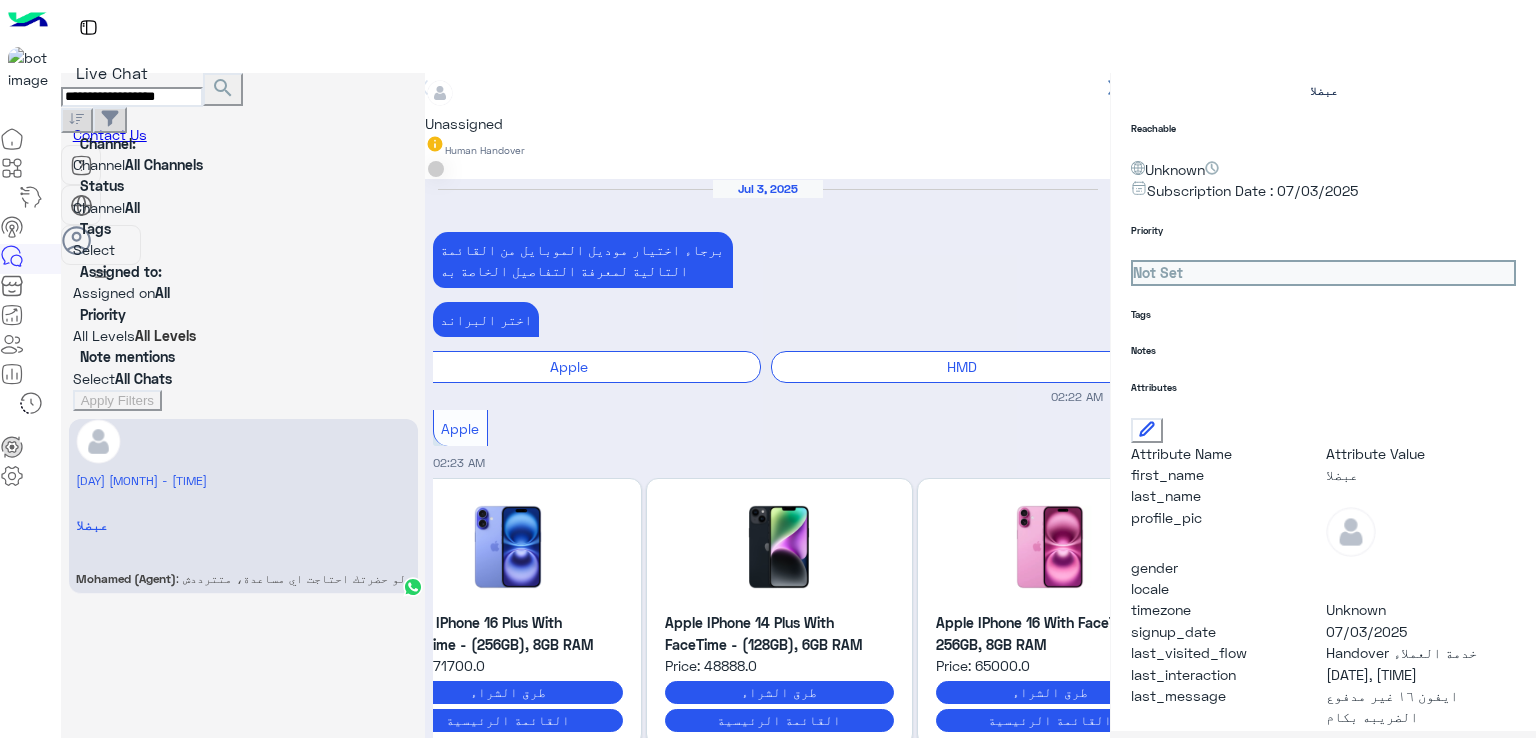 scroll, scrollTop: 1612, scrollLeft: 0, axis: vertical 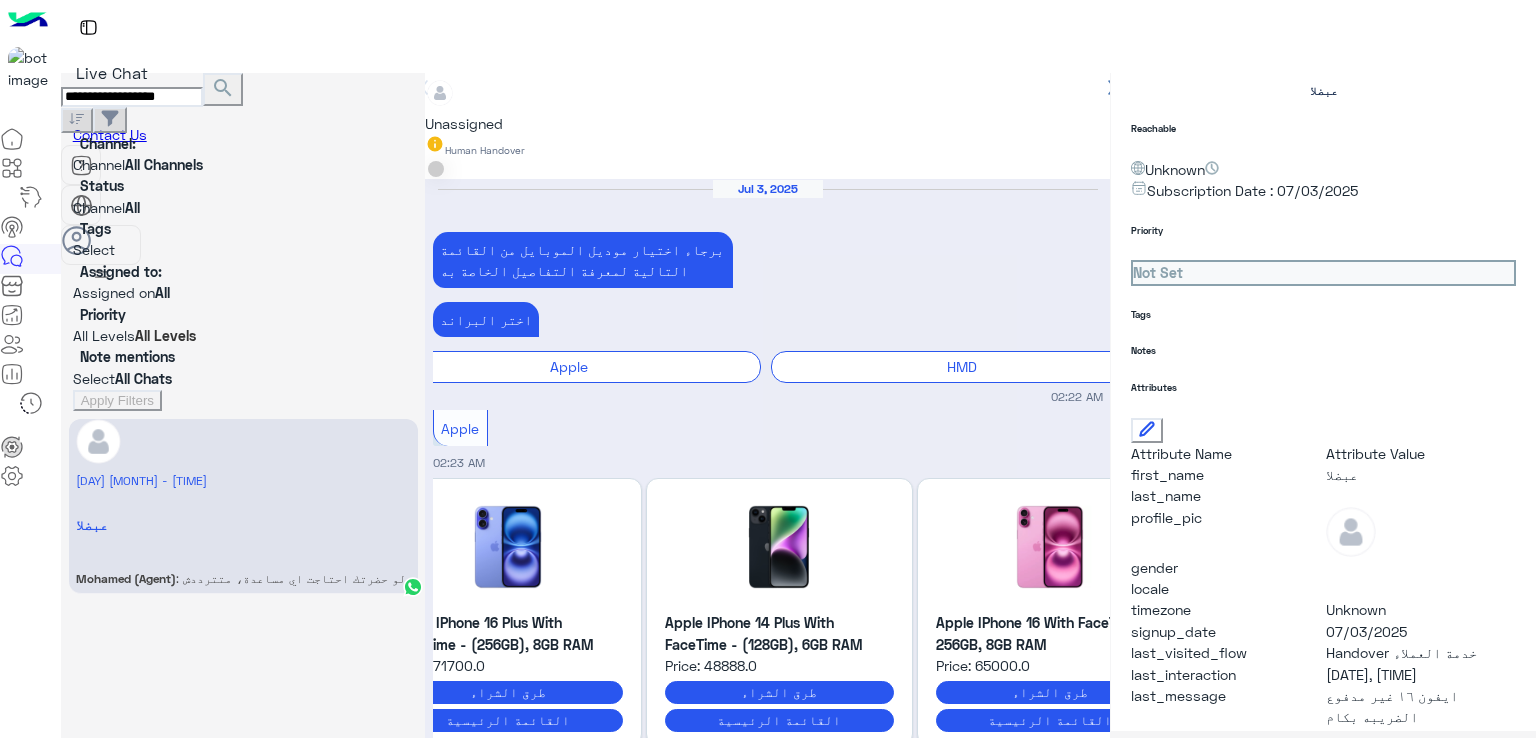 click on "**********" at bounding box center [132, 97] 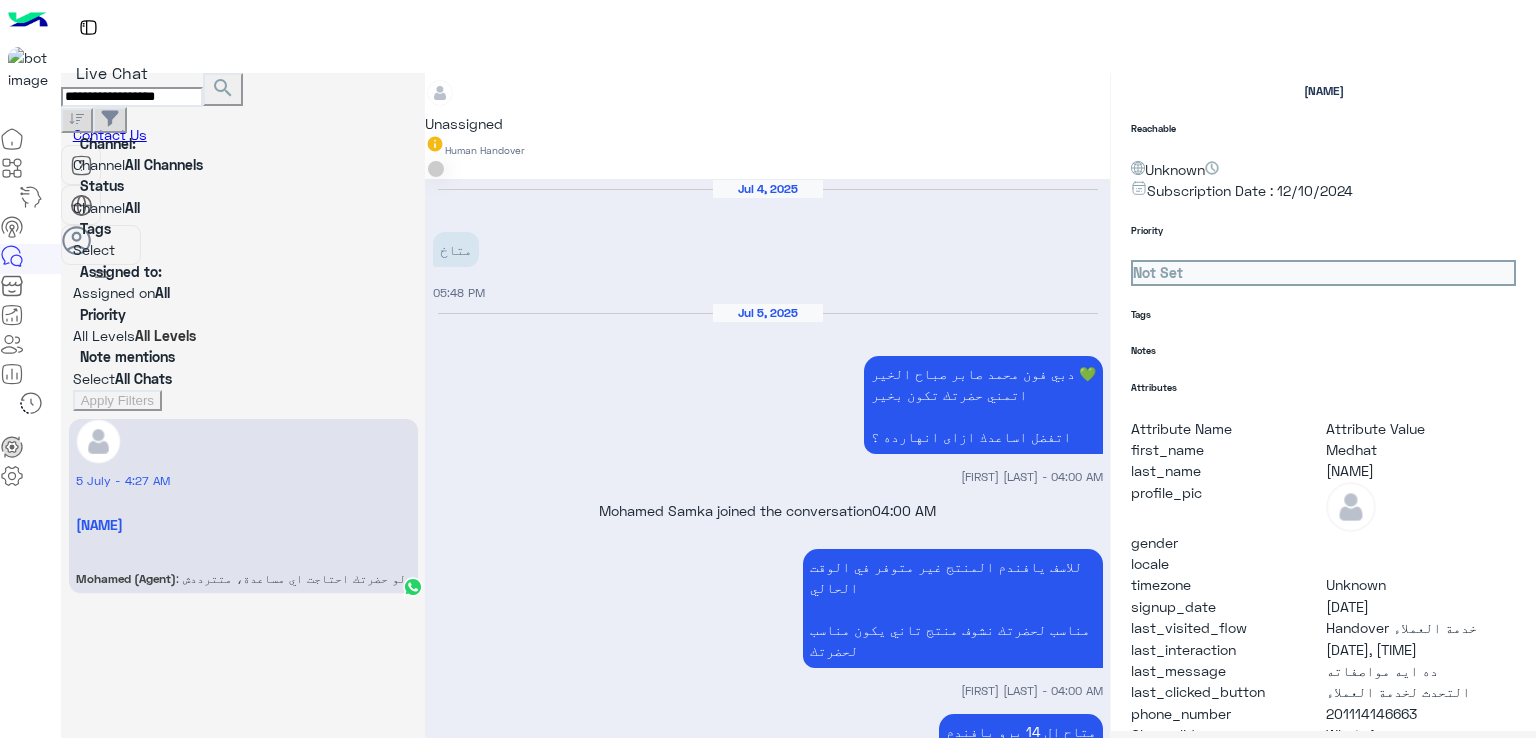 scroll, scrollTop: 2180, scrollLeft: 0, axis: vertical 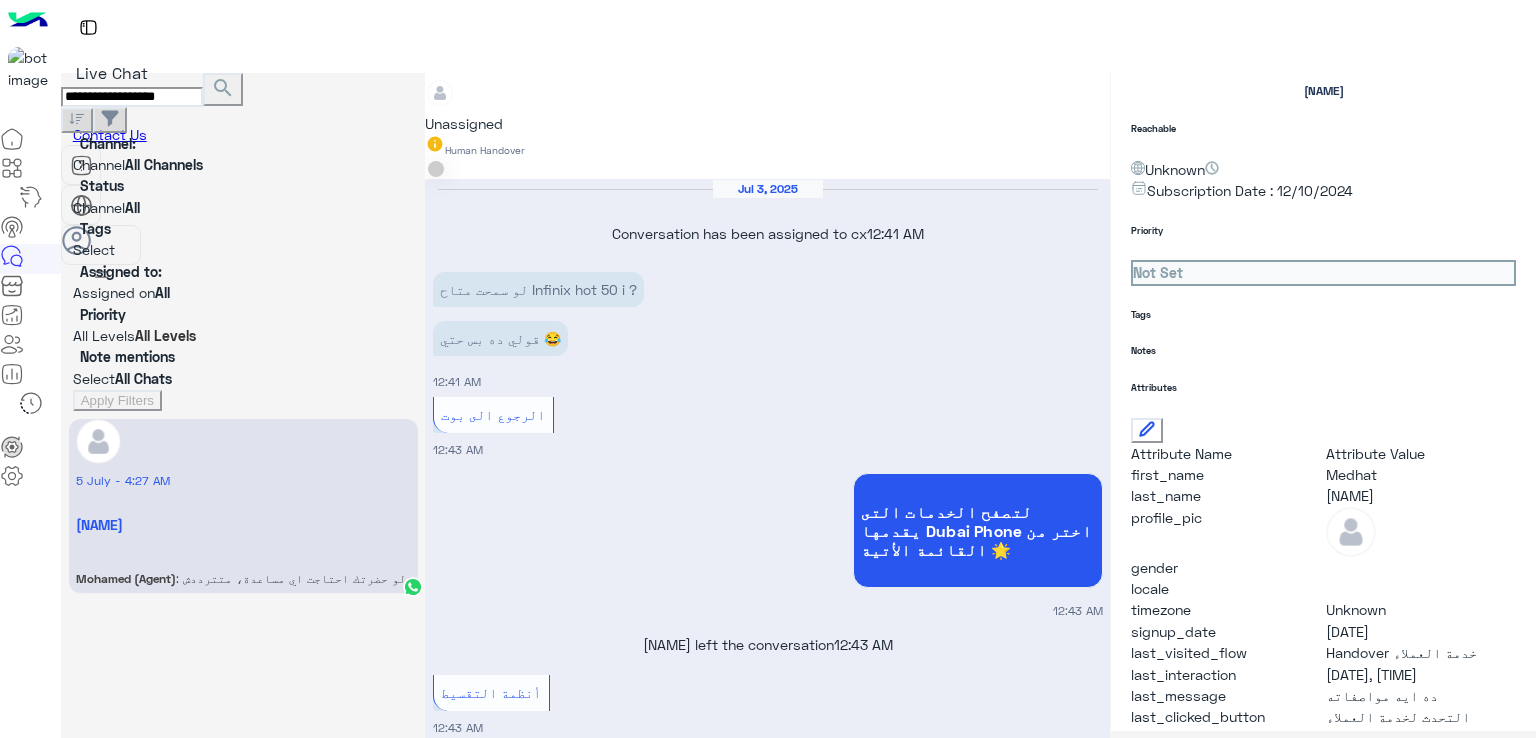 click on "للاسف يافندم المنتج غير متوفر في الوقت الحالي مناسب لحضرتك نشوف منتج تاني يكون مناسب لحضرتك" at bounding box center [953, 3117] 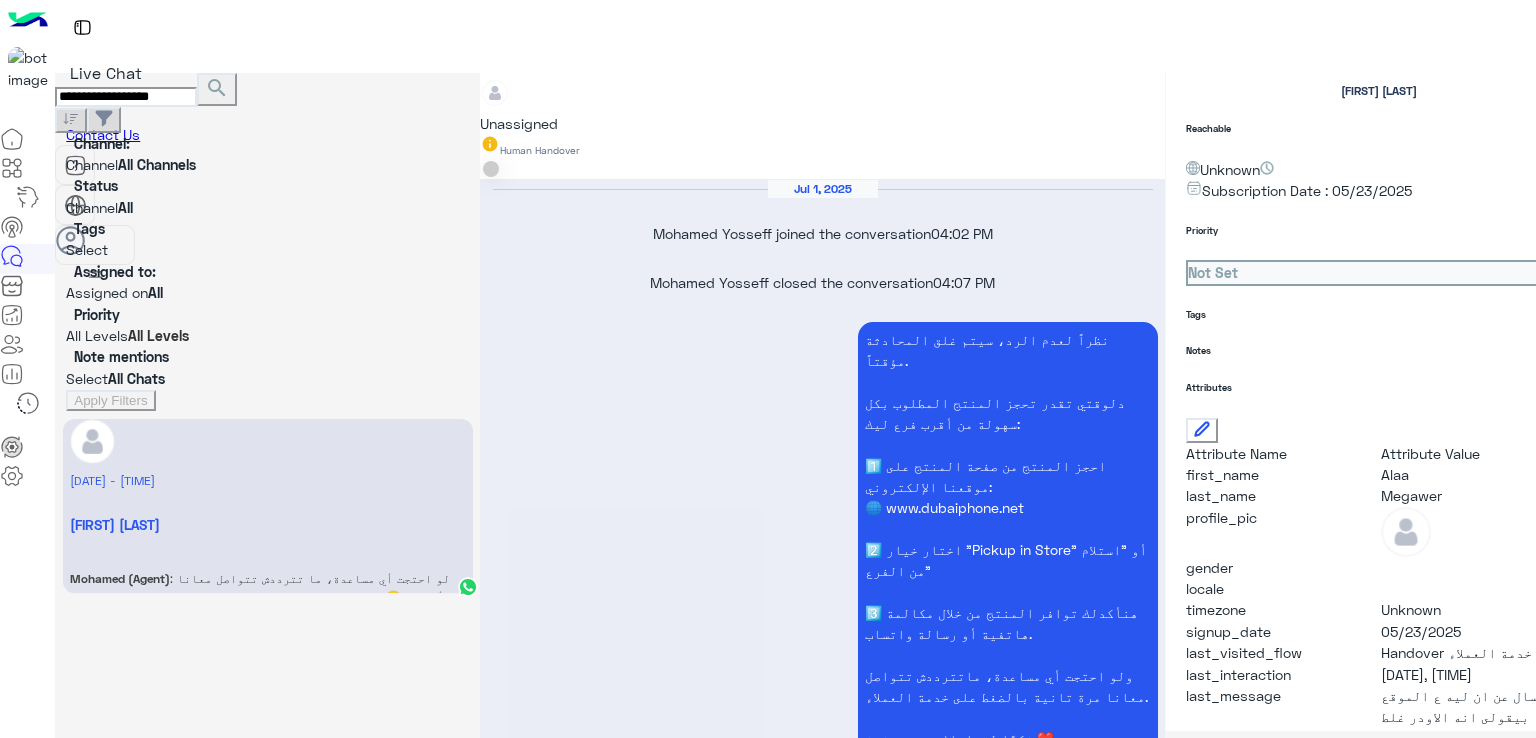 scroll, scrollTop: 1447, scrollLeft: 0, axis: vertical 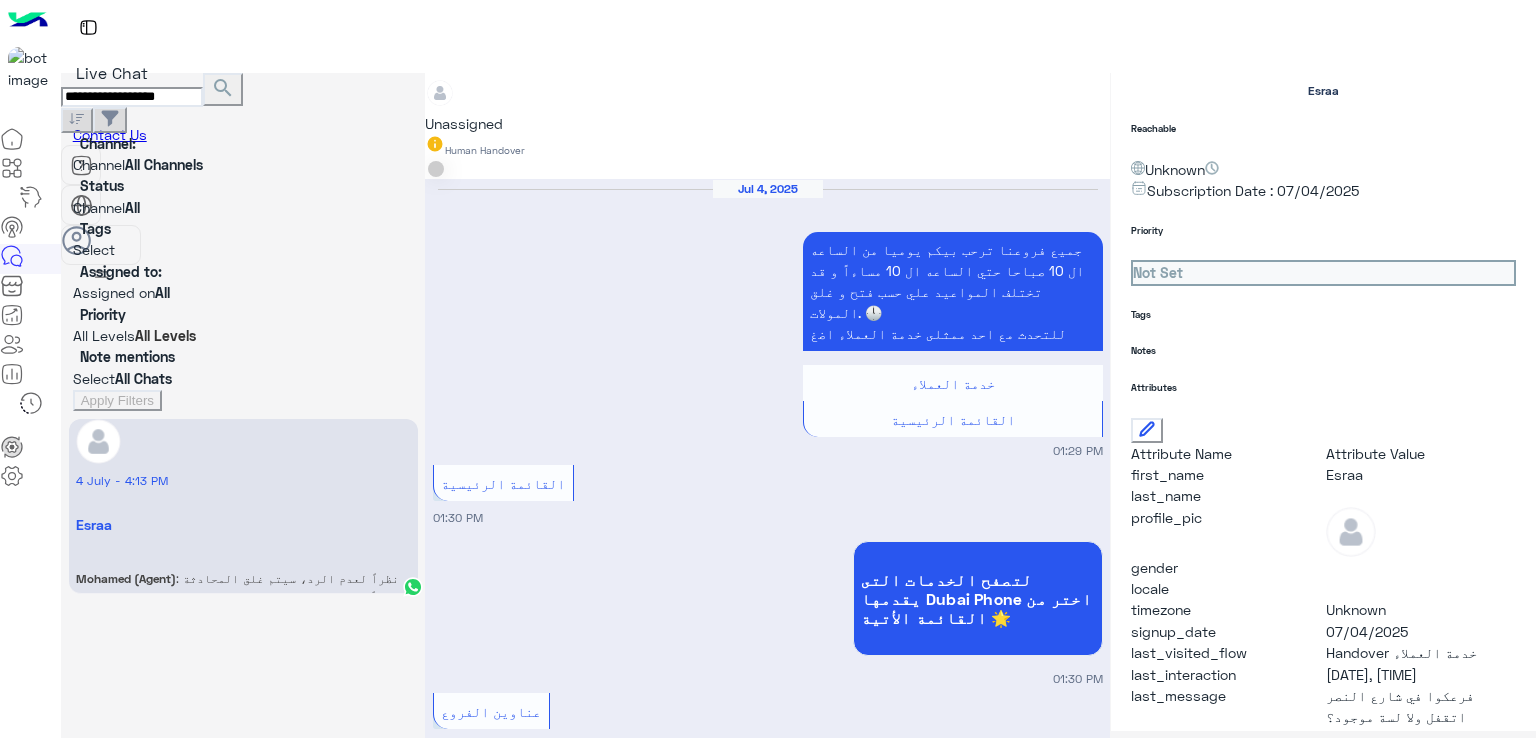 click on "مساء الخير" at bounding box center (478, 1638) 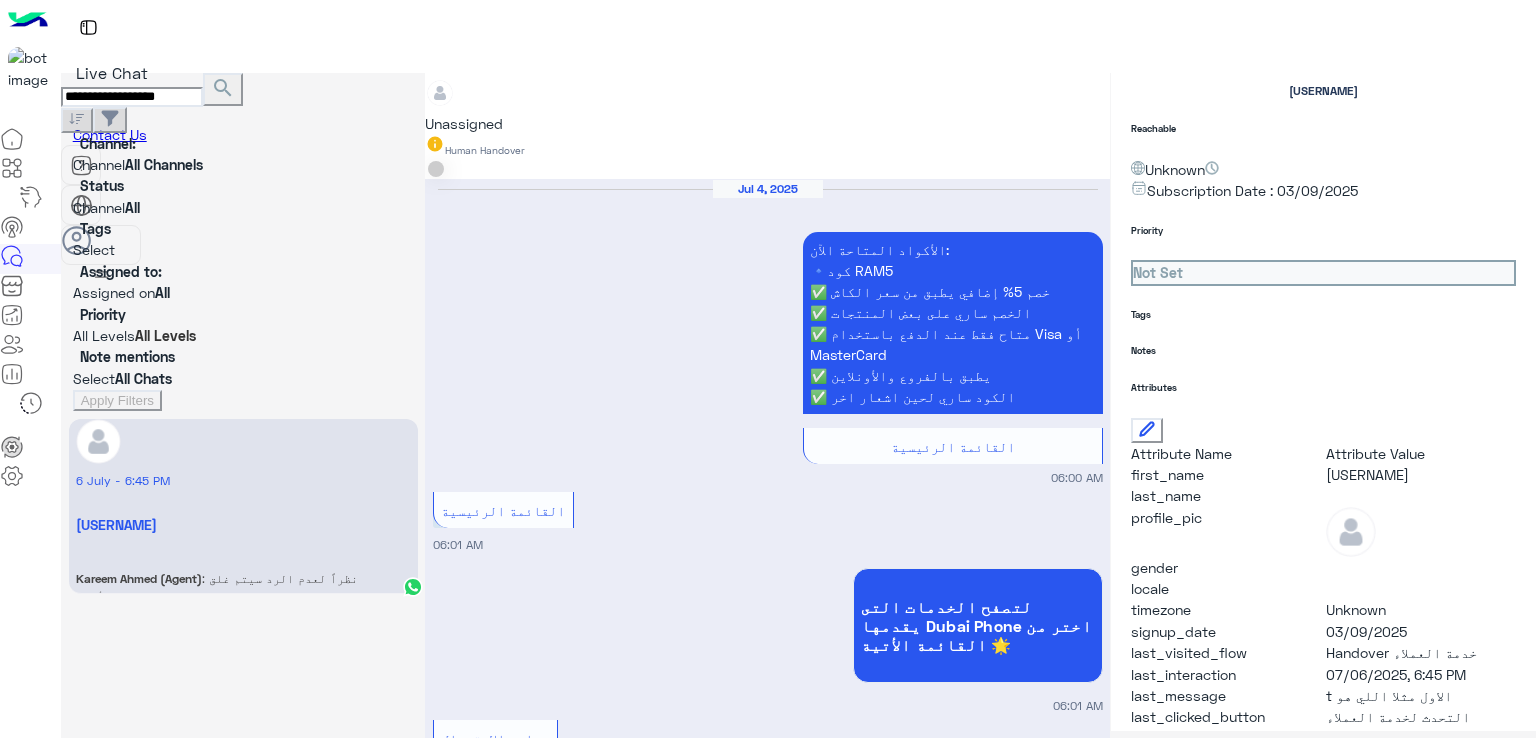 scroll, scrollTop: 2291, scrollLeft: 0, axis: vertical 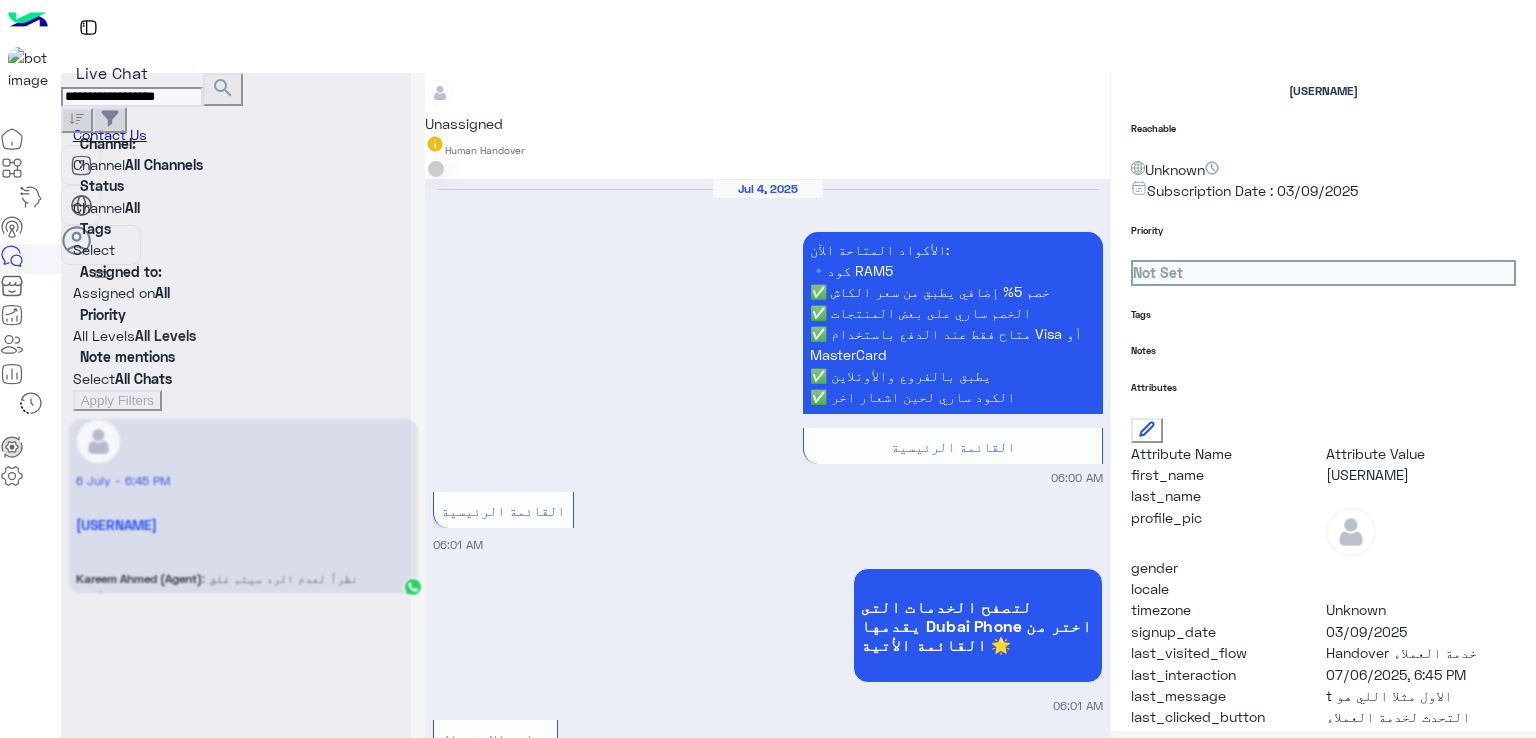 click on "cib" at bounding box center (966, 4347) 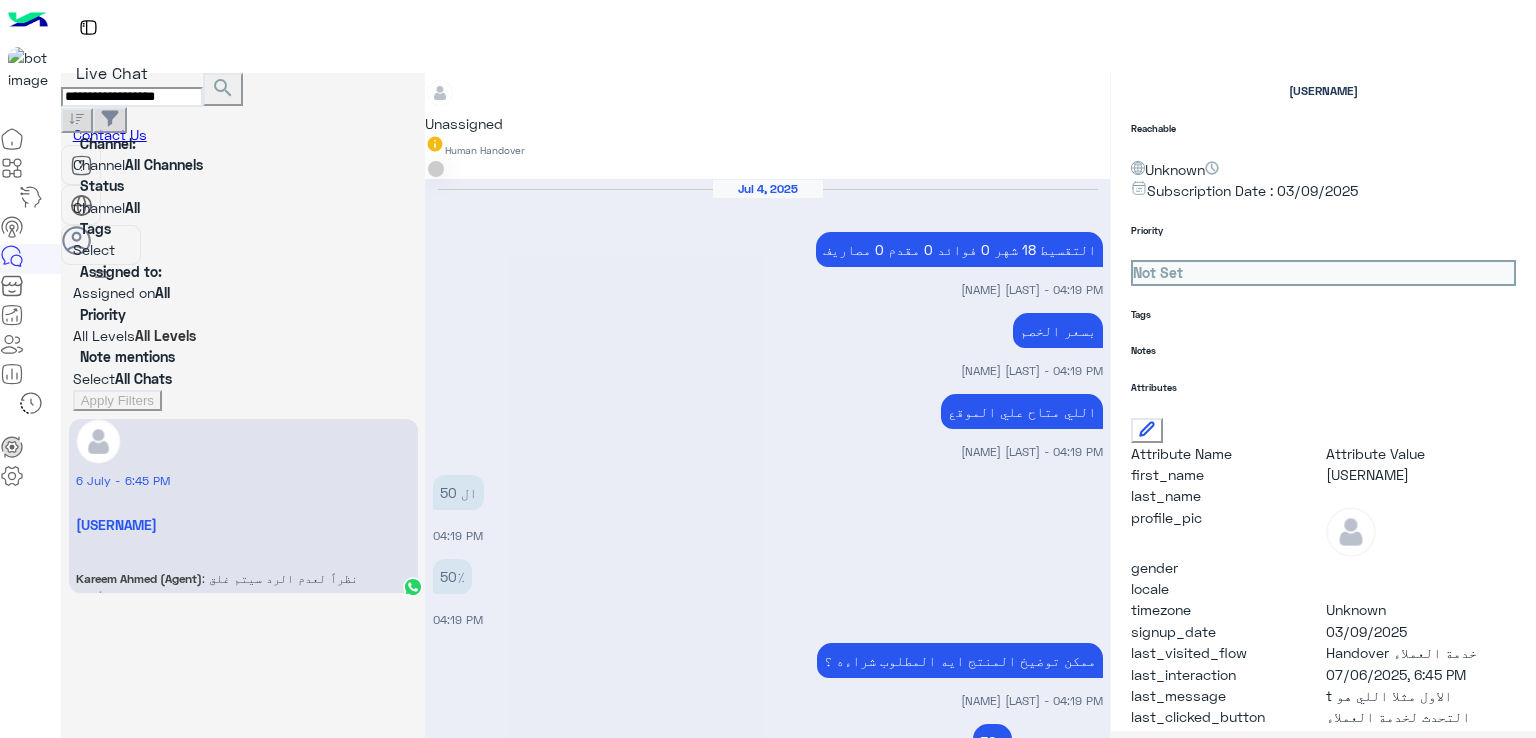 scroll, scrollTop: 1016, scrollLeft: 0, axis: vertical 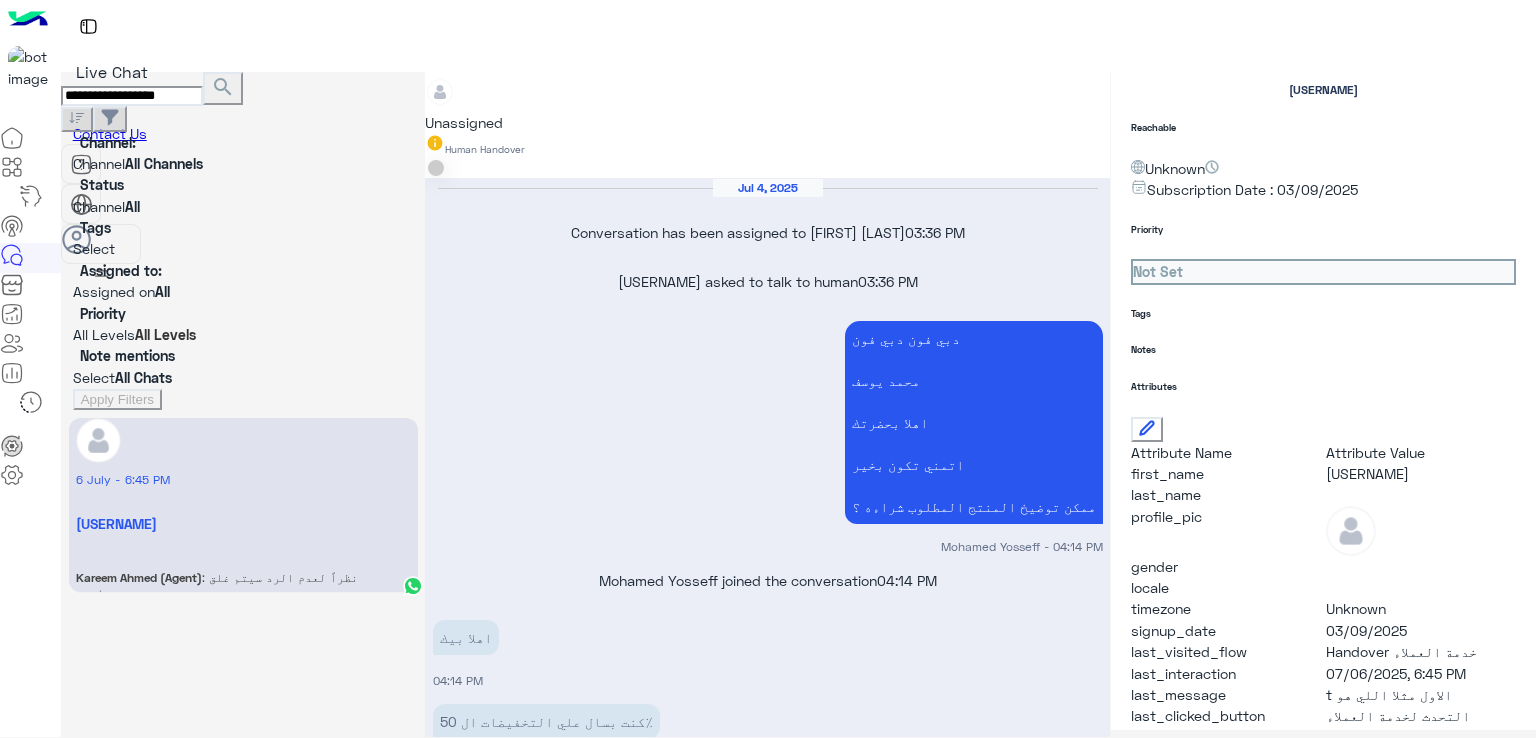 click on "التقسيط 18 شهر 0 فوائد 0 مقدم 0 مصاريف" at bounding box center [959, 2270] 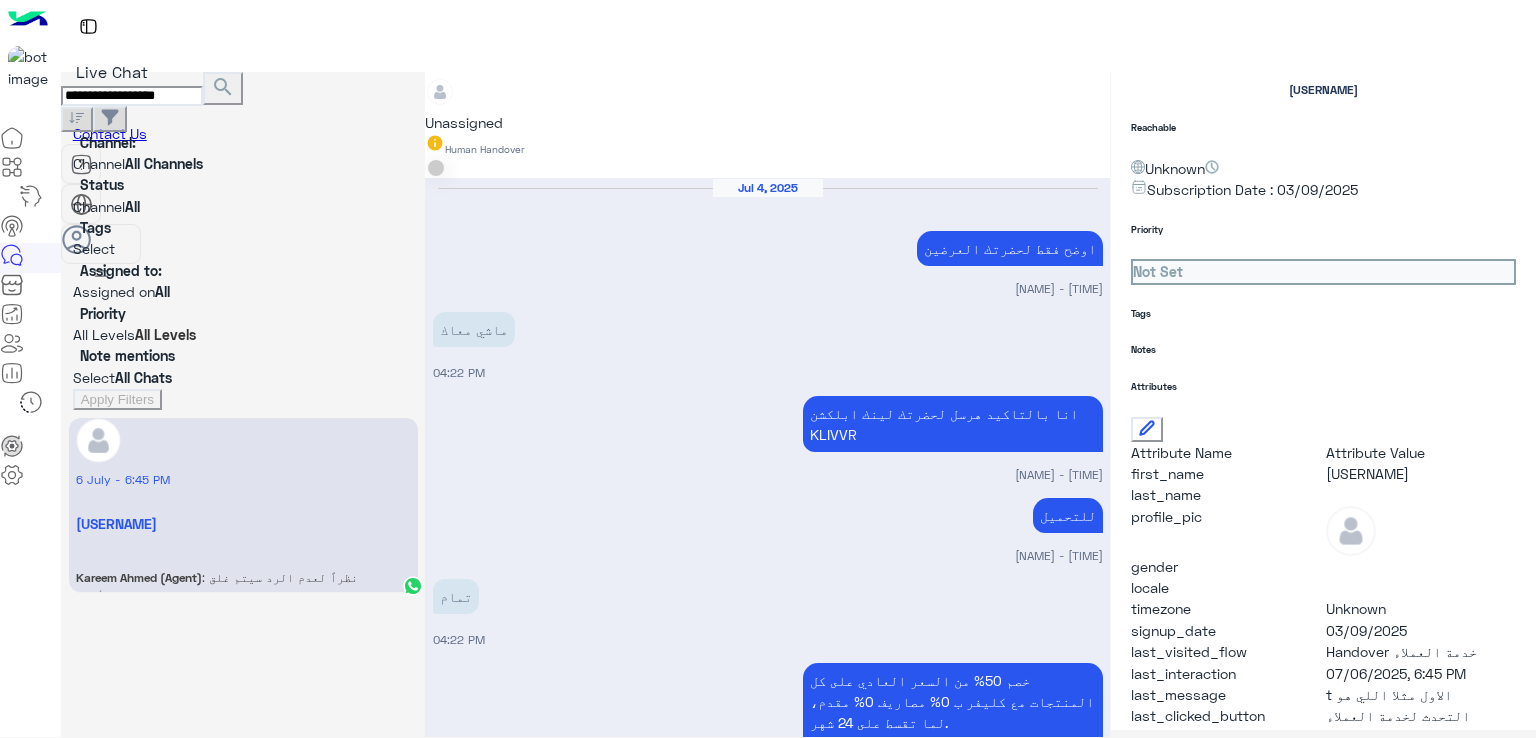 scroll, scrollTop: 2284, scrollLeft: 0, axis: vertical 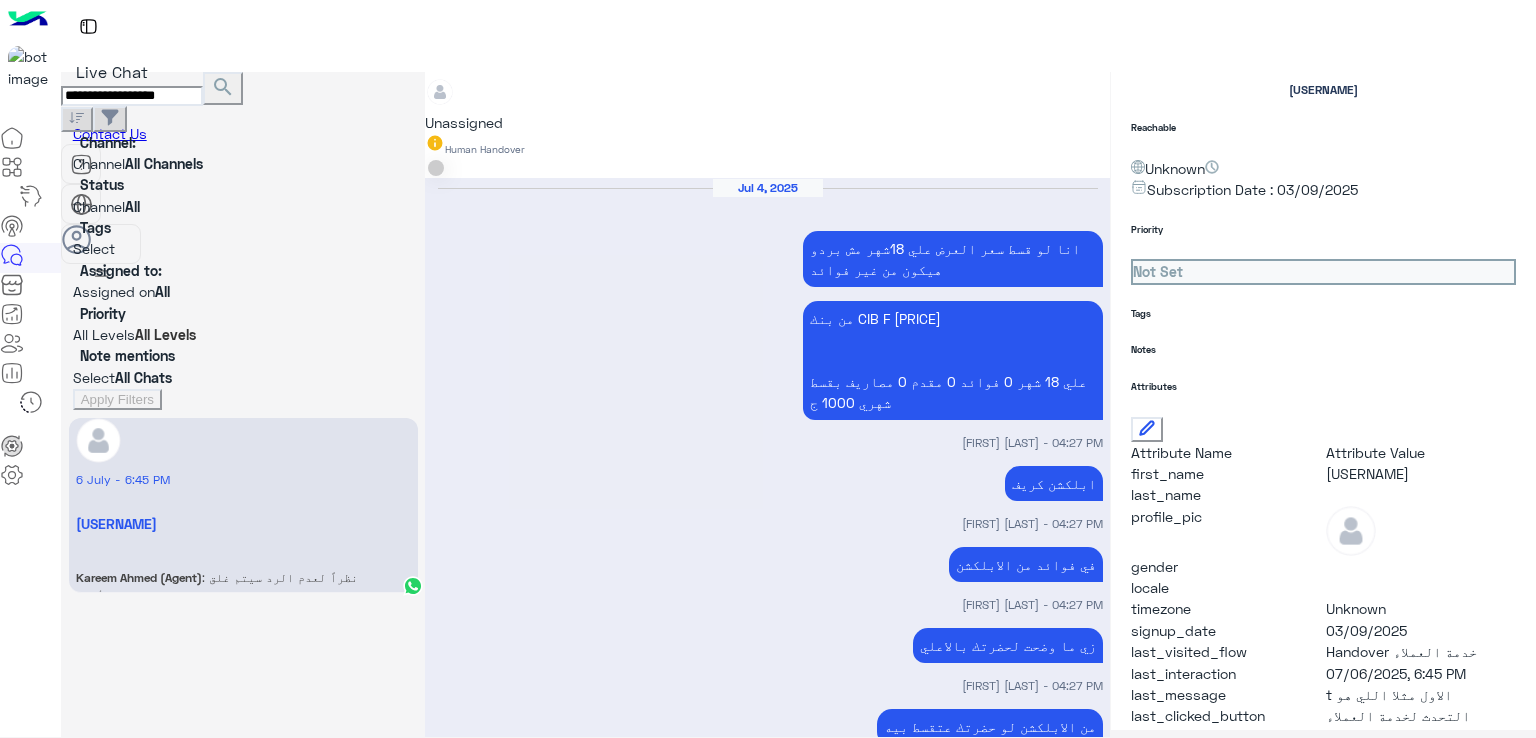 click on "هيكون القسط علي 12 شهر 0 فوائد 0 مقدم 0 مصاريف 1500 ج" at bounding box center [953, 1646] 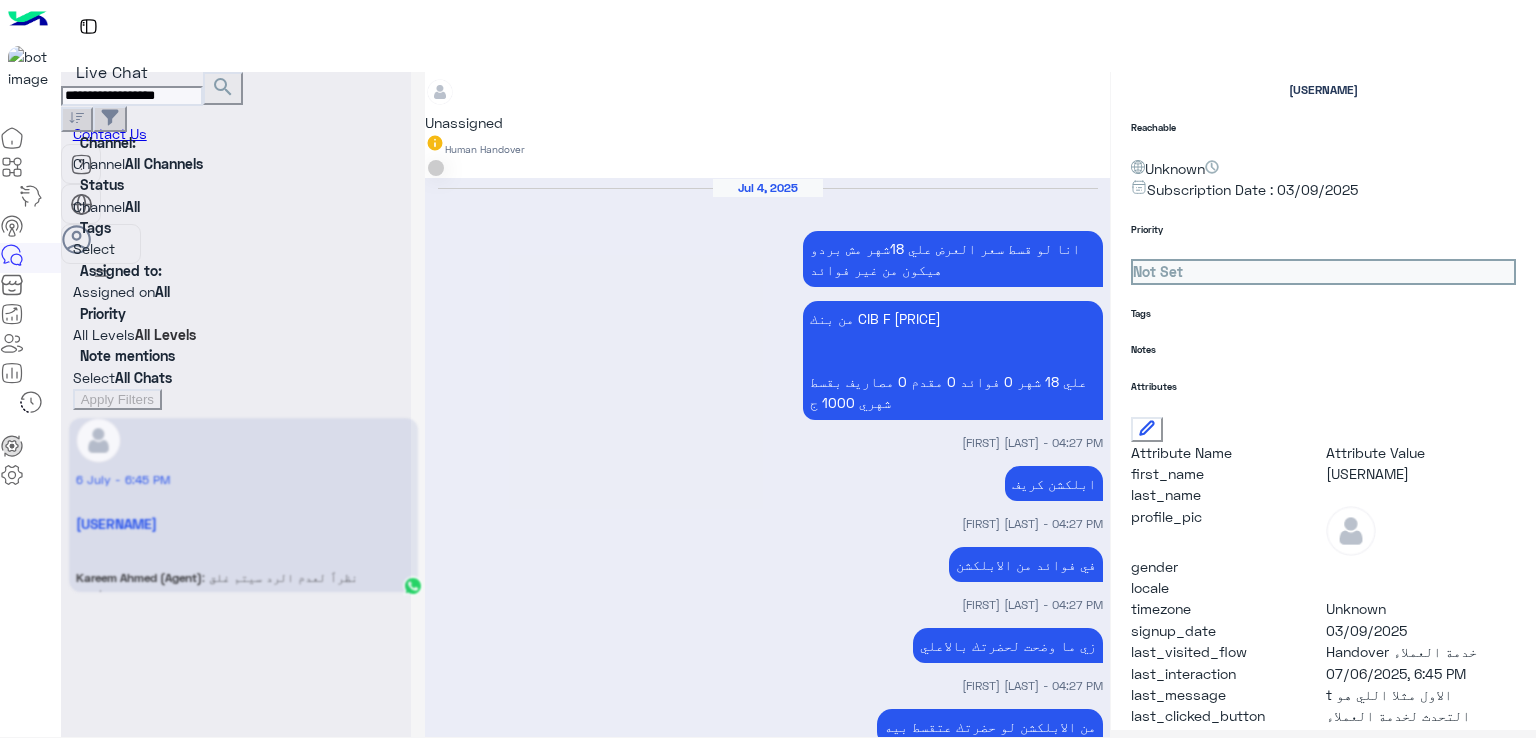 click on "وحضرتك تنورنا اليوم  [PERSON] -  [TIME]" at bounding box center [768, 1827] 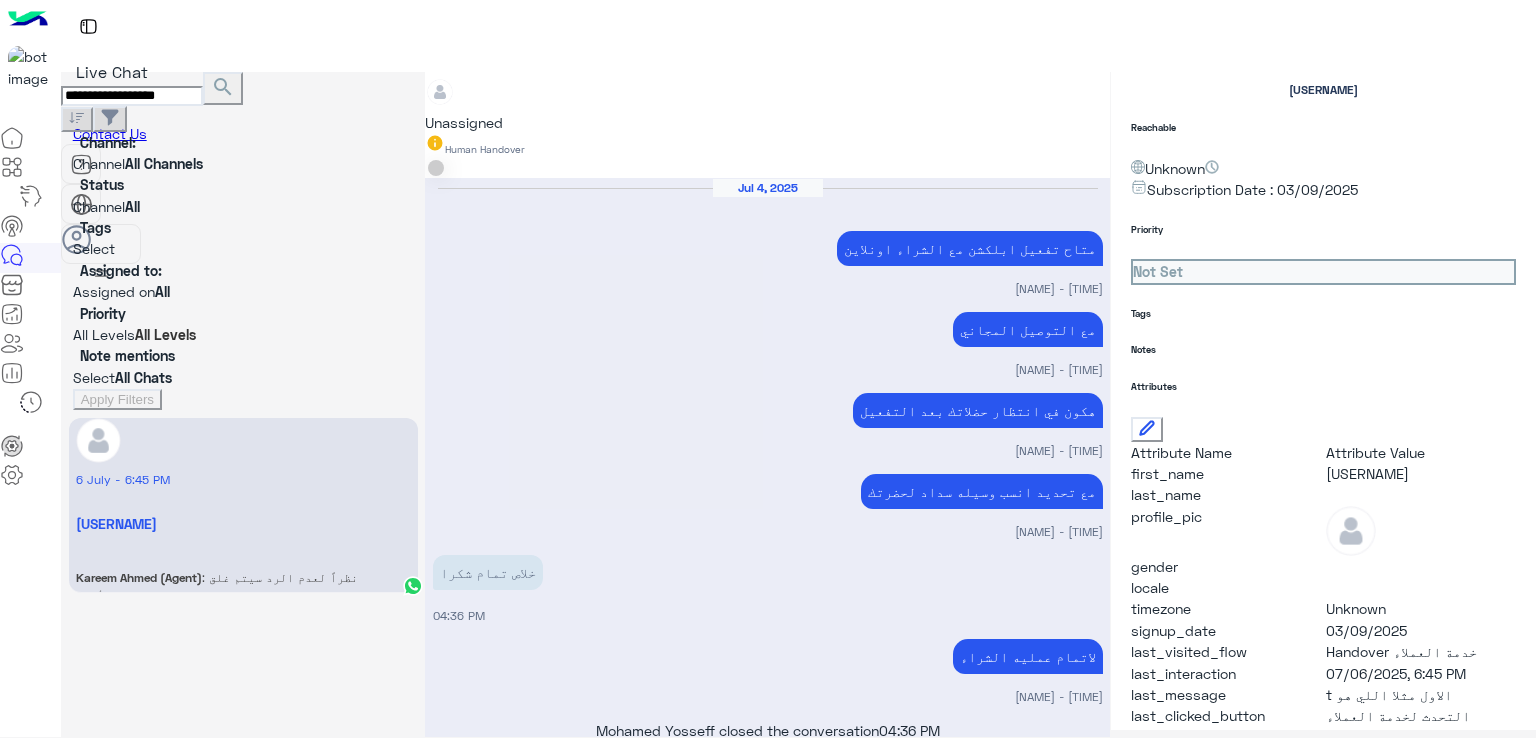click on "Jul 4, 2025  متاح تفعيل ابلكشن   مع الشراء اونلاين  [FIRST] [LAST] -  04:36 PM  مع التوصيل المجاني  [FIRST] [LAST] -  04:36 PM  هكون في انتظار حضلاتك بعد التفعيل  [FIRST] [LAST] -  04:36 PM  مع تحديد انسب وسيله سداد لحضرتك  [FIRST] [LAST] -  04:36 PM  خلاص تمام شكرا   04:36 PM      لاتمام عمليه الشراء  [FIRST] [LAST] -  04:36 PM   [FIRST] [LAST] closed the conversation   04:36 PM      لو احتجت أي مساعدة، ما تترددش تتواصل معانا في أي وقت 😊 دلوقتي تقدر تزور صفحة المنتج على موقعنا وتشوف كل التفاصيل الخاصة بـ: 🔹 التقسيط 🔹 الألوان المتوفرة 🔹 المواصفات الفنية وكمان تقدر بكل سهولة: ✅ تحجز المنتج اللي محتاجه من أقرب فرع ليك أو ✅ تشتريه أونلاين من خلال الموقع" at bounding box center [767, 1443] 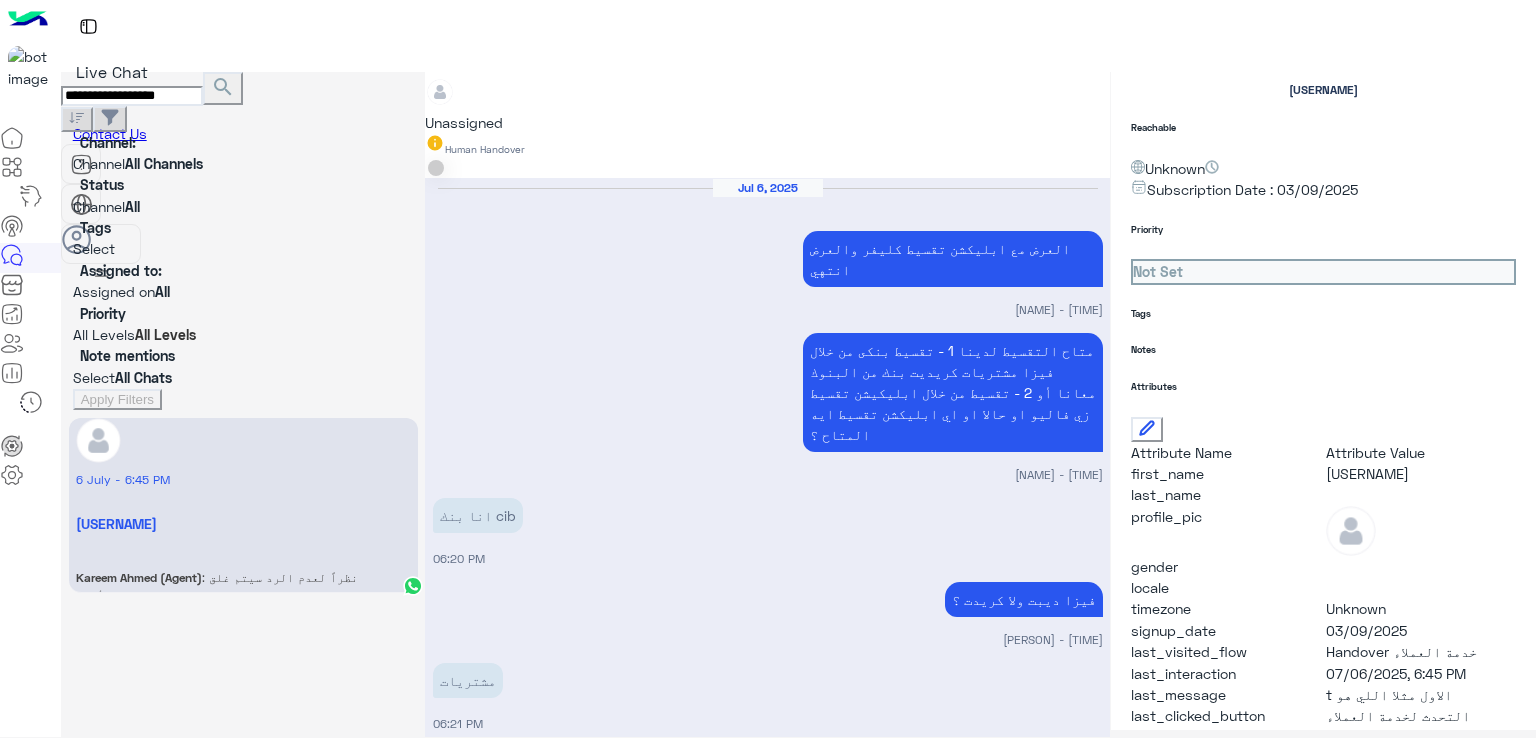 scroll, scrollTop: 255, scrollLeft: 0, axis: vertical 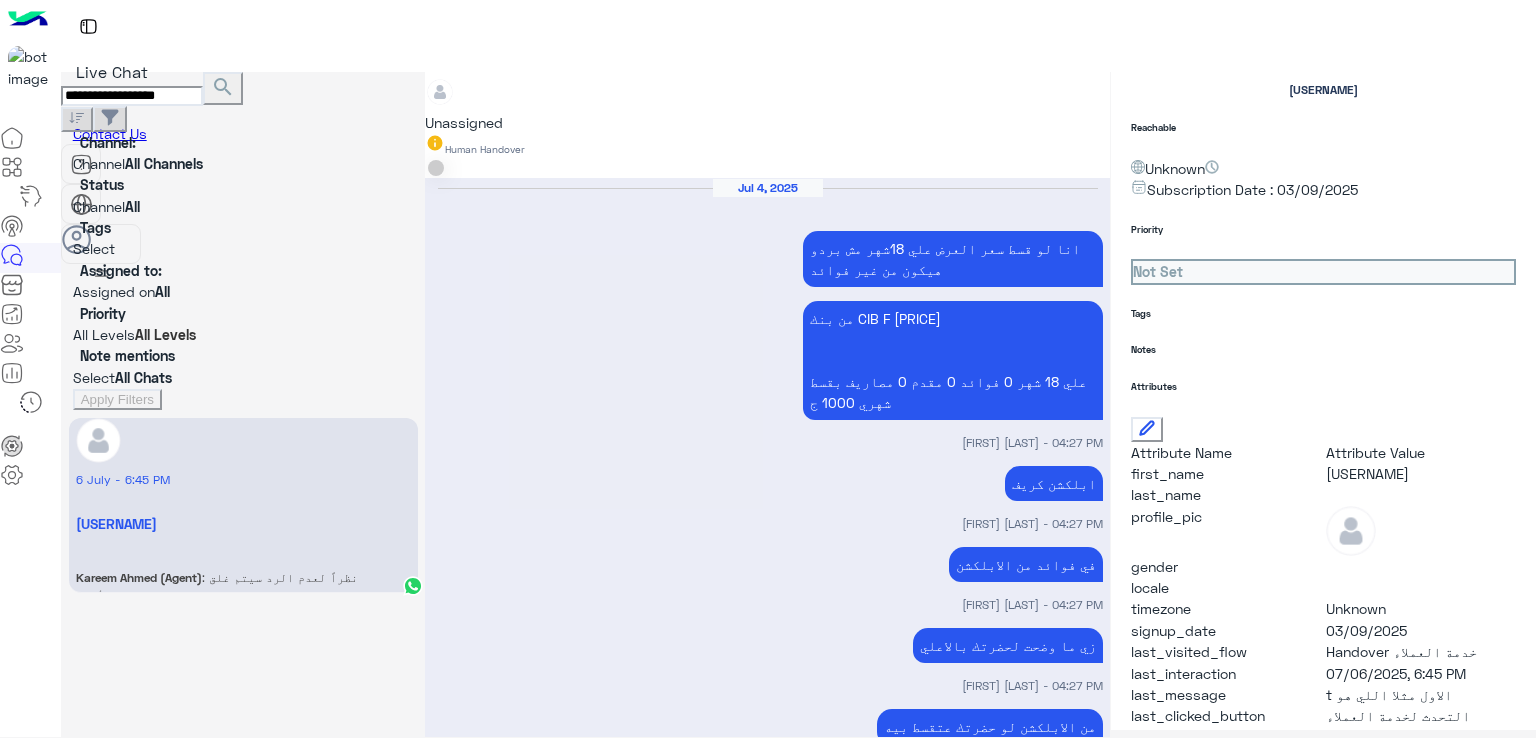 click on "**********" at bounding box center (132, 96) 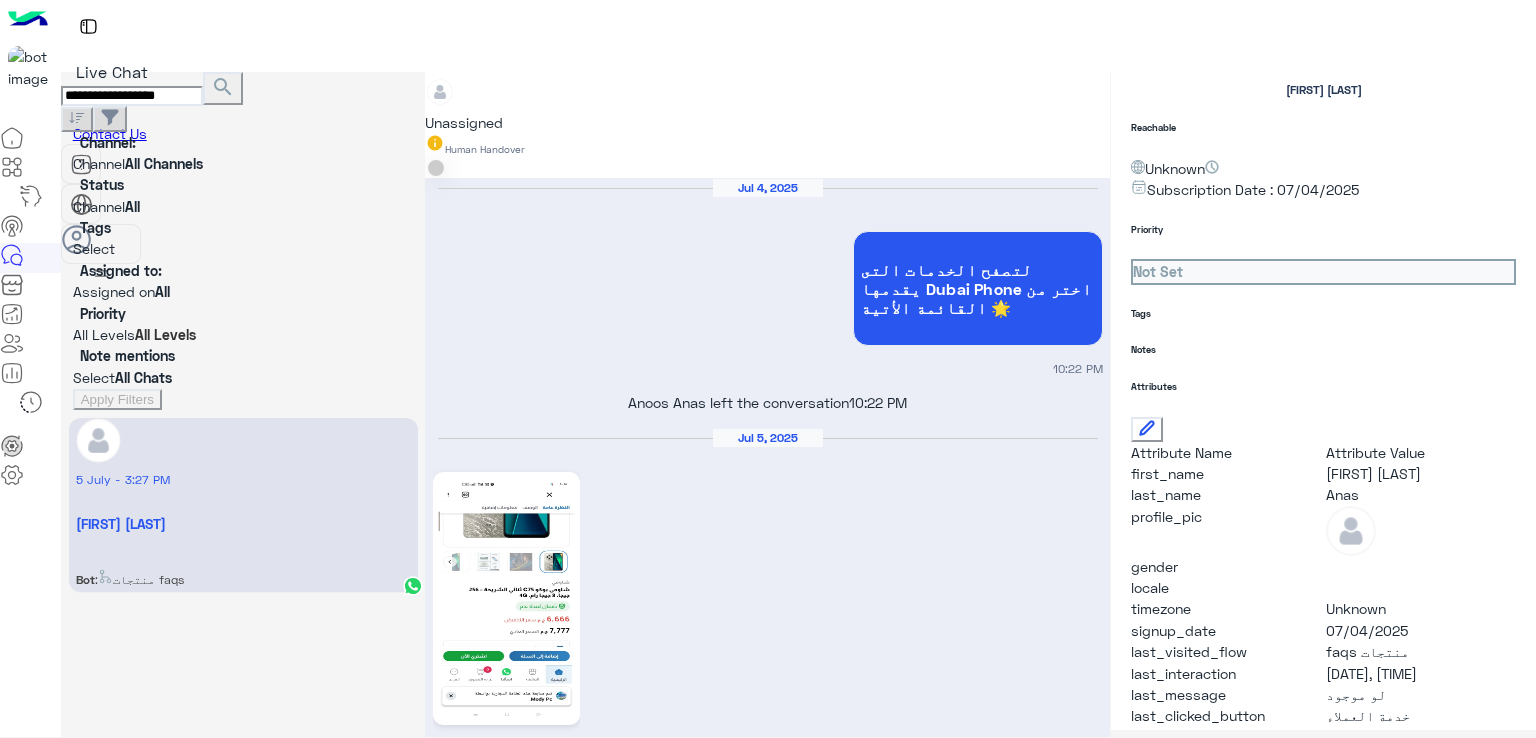 scroll, scrollTop: 1675, scrollLeft: 0, axis: vertical 